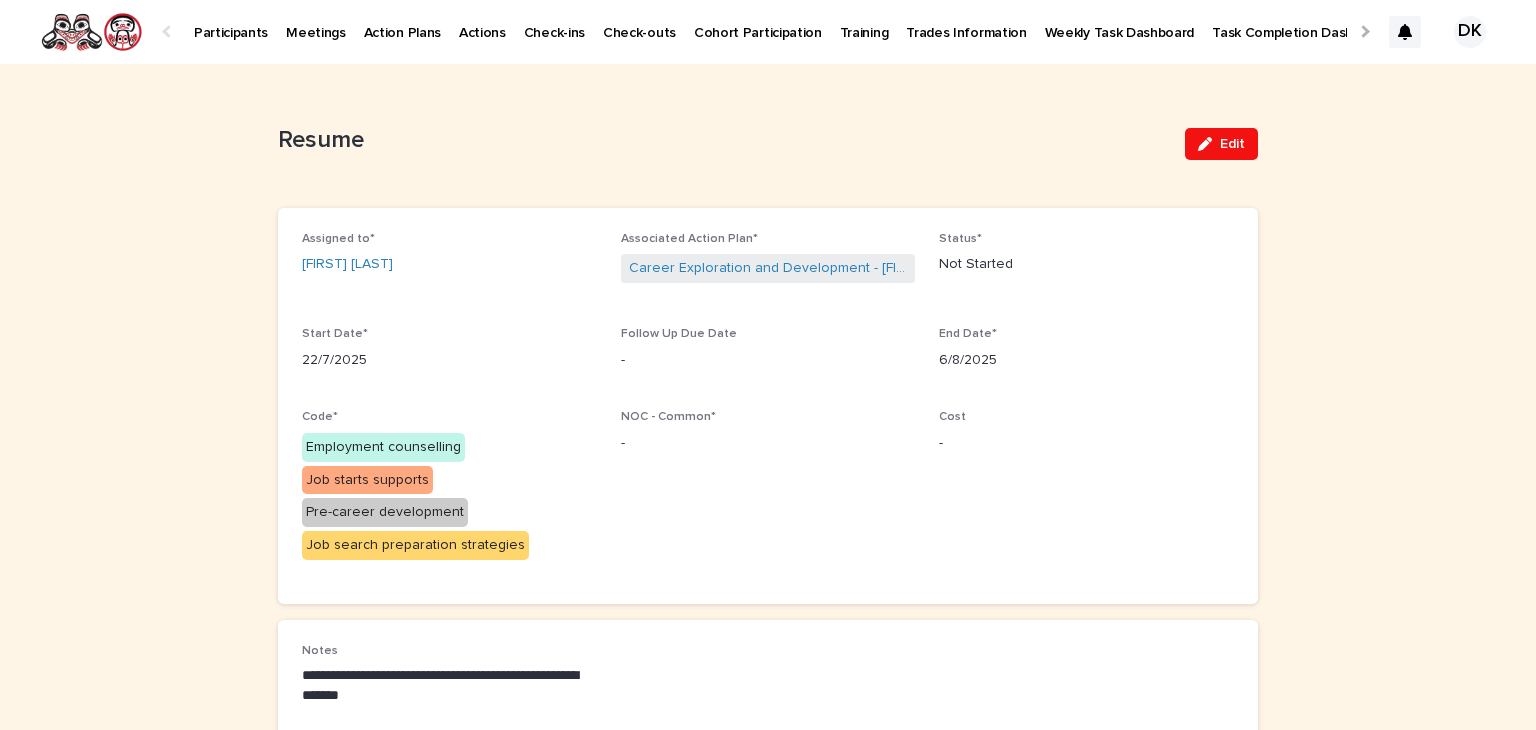 scroll, scrollTop: 0, scrollLeft: 0, axis: both 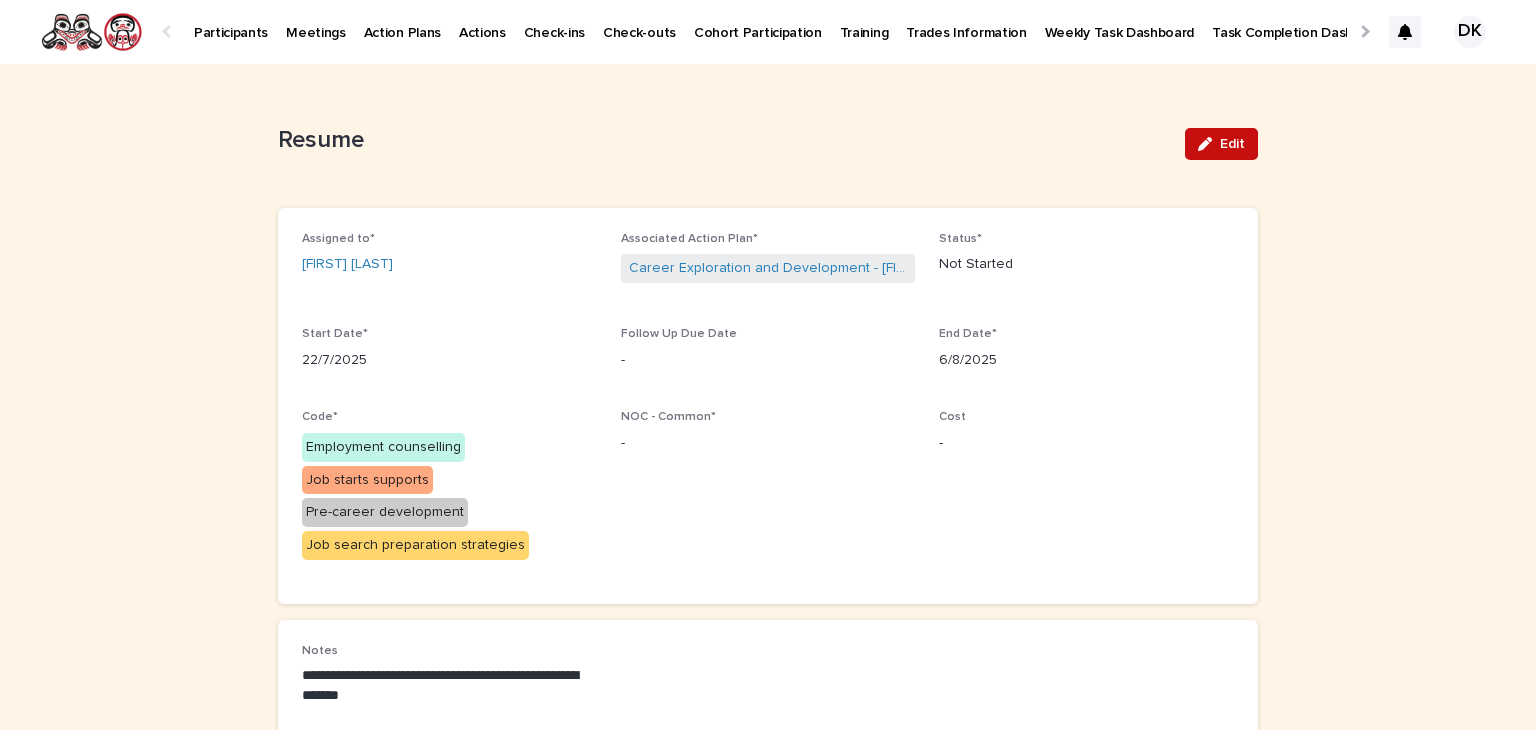 click on "Edit" at bounding box center (1232, 144) 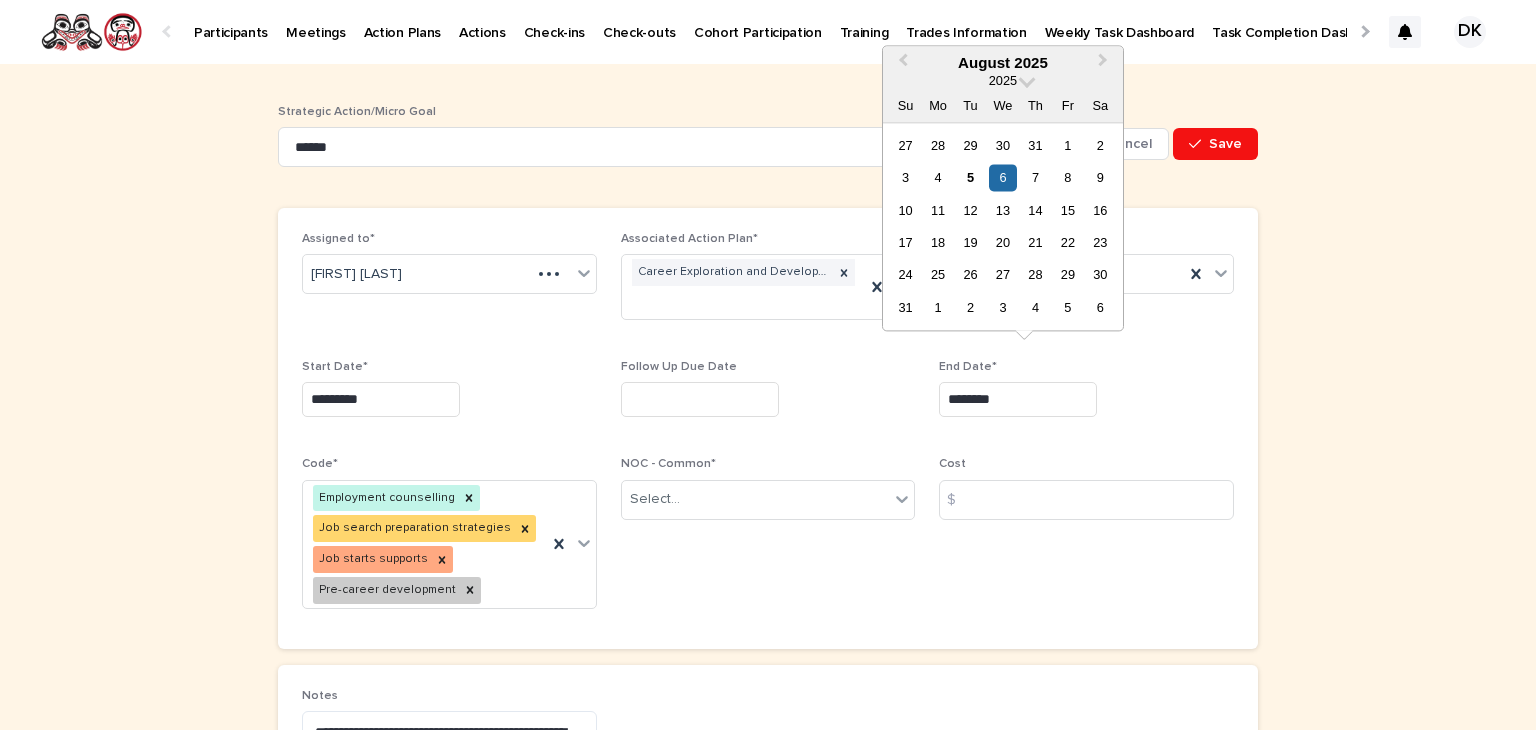 drag, startPoint x: 1023, startPoint y: 376, endPoint x: 910, endPoint y: 377, distance: 113.004425 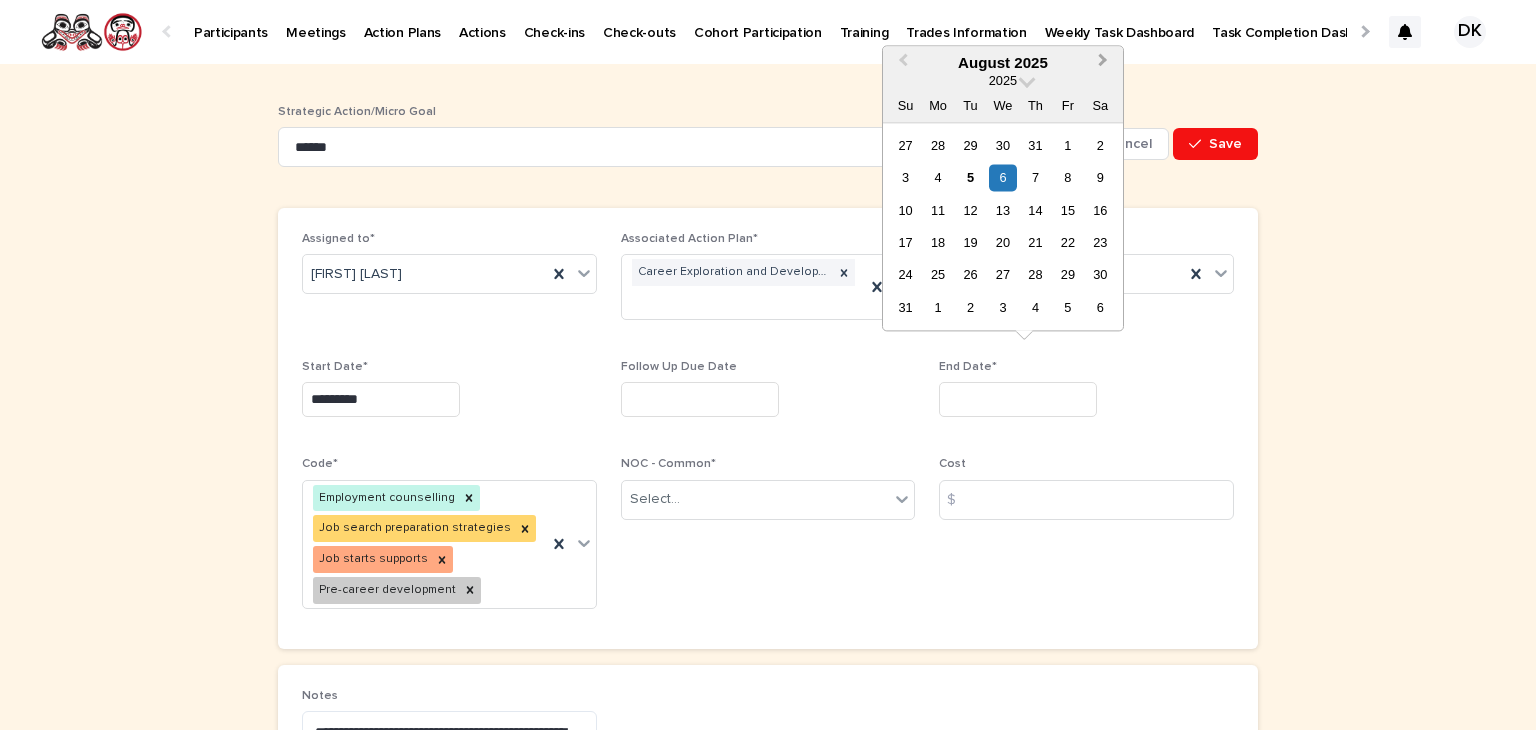 click on "Next Month" at bounding box center (1105, 64) 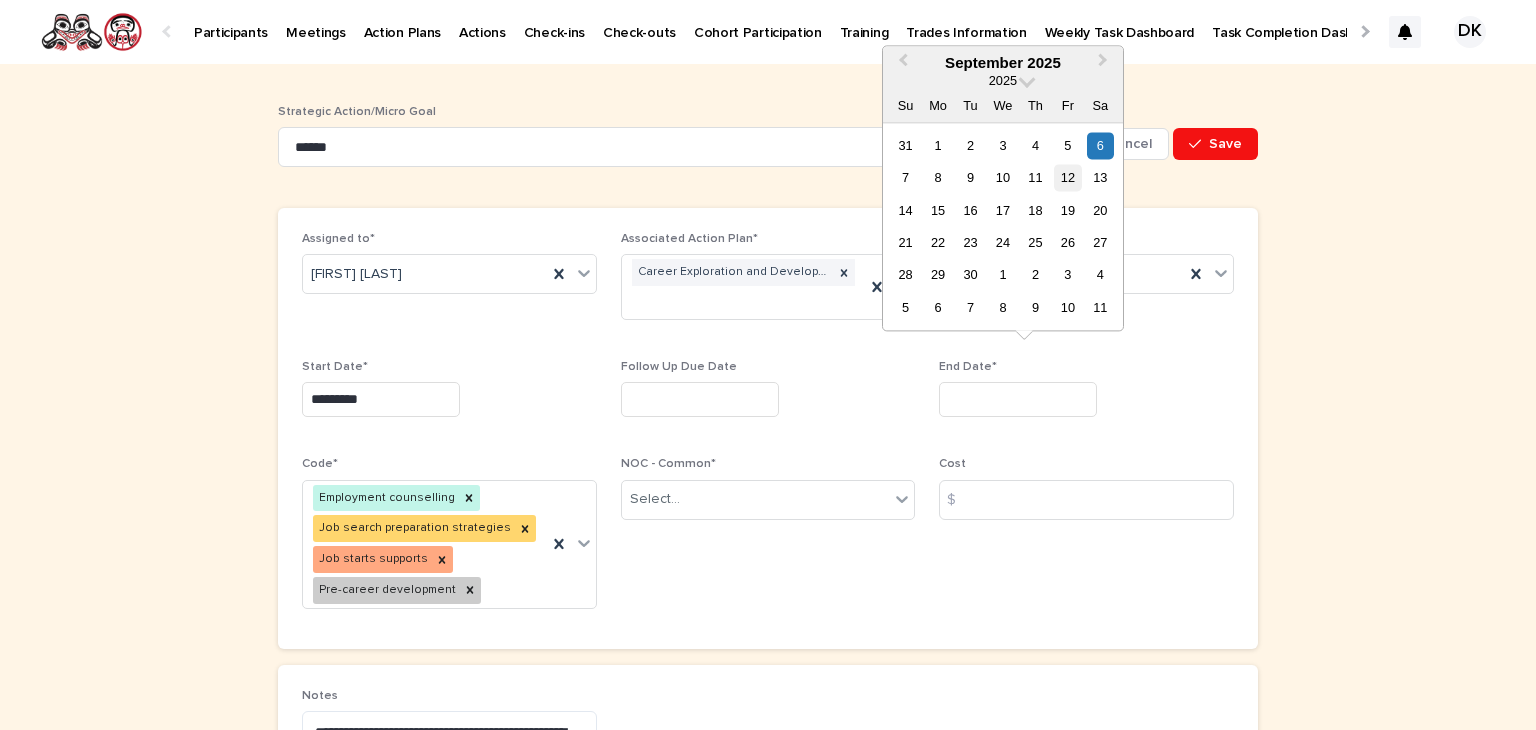 click on "12" at bounding box center [1067, 177] 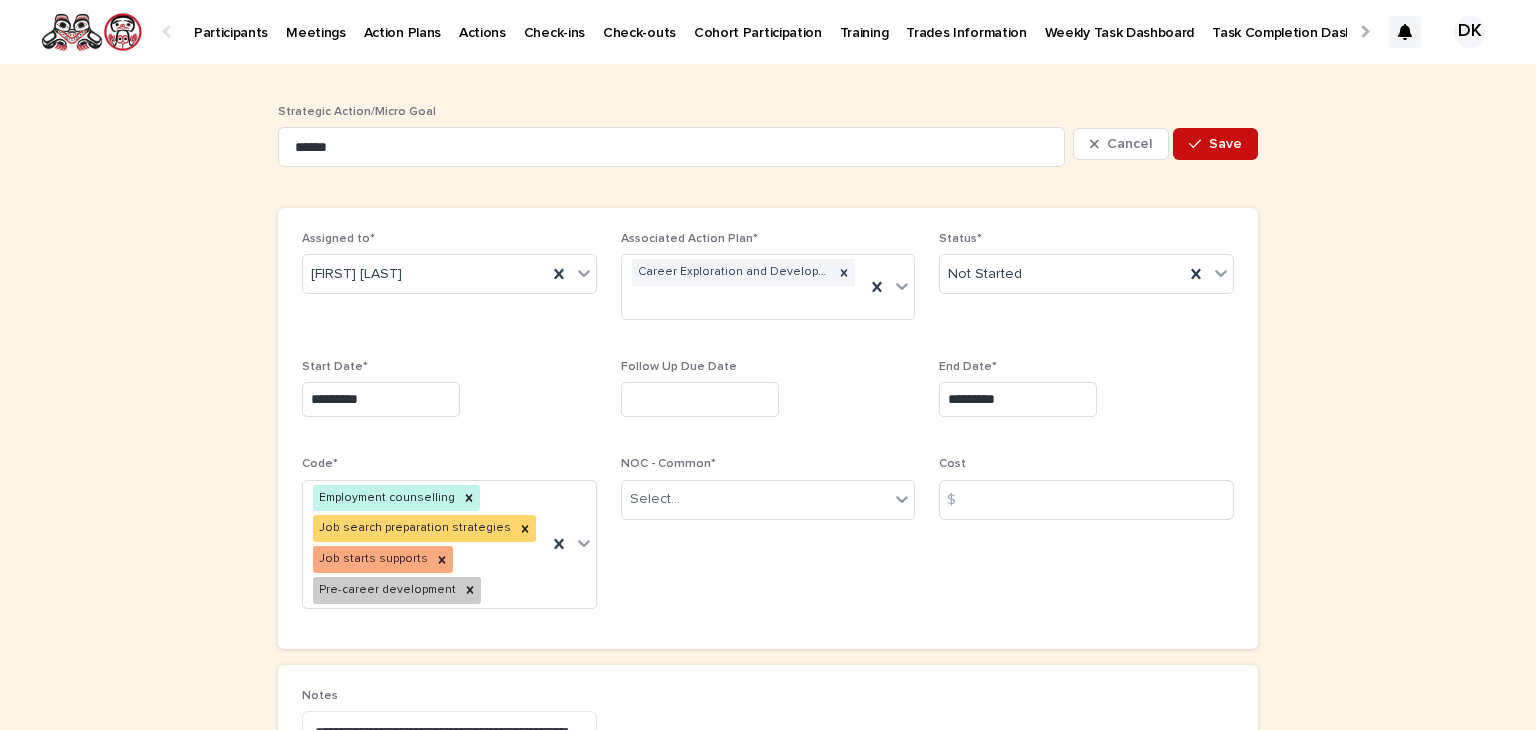 click on "Save" at bounding box center [1225, 144] 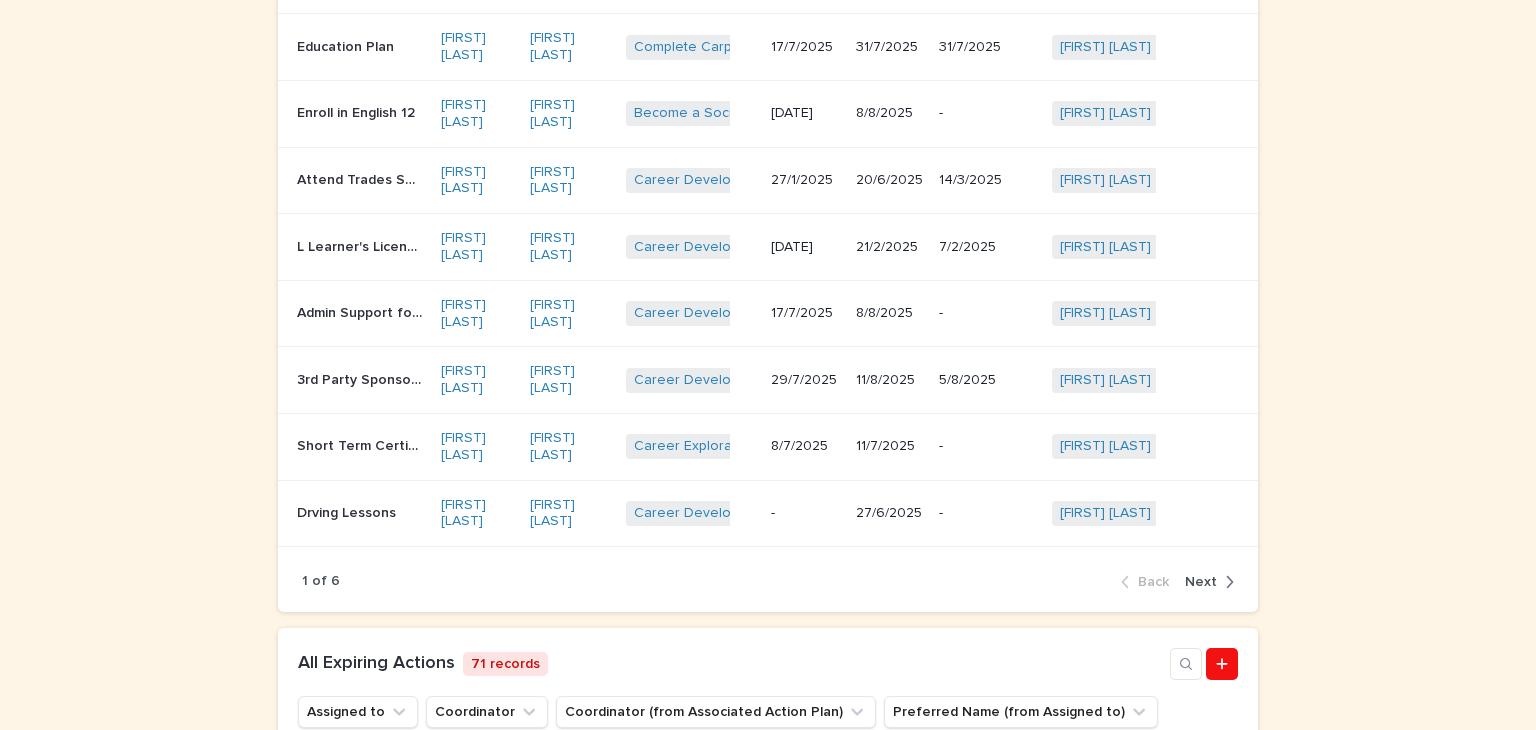 scroll, scrollTop: 800, scrollLeft: 0, axis: vertical 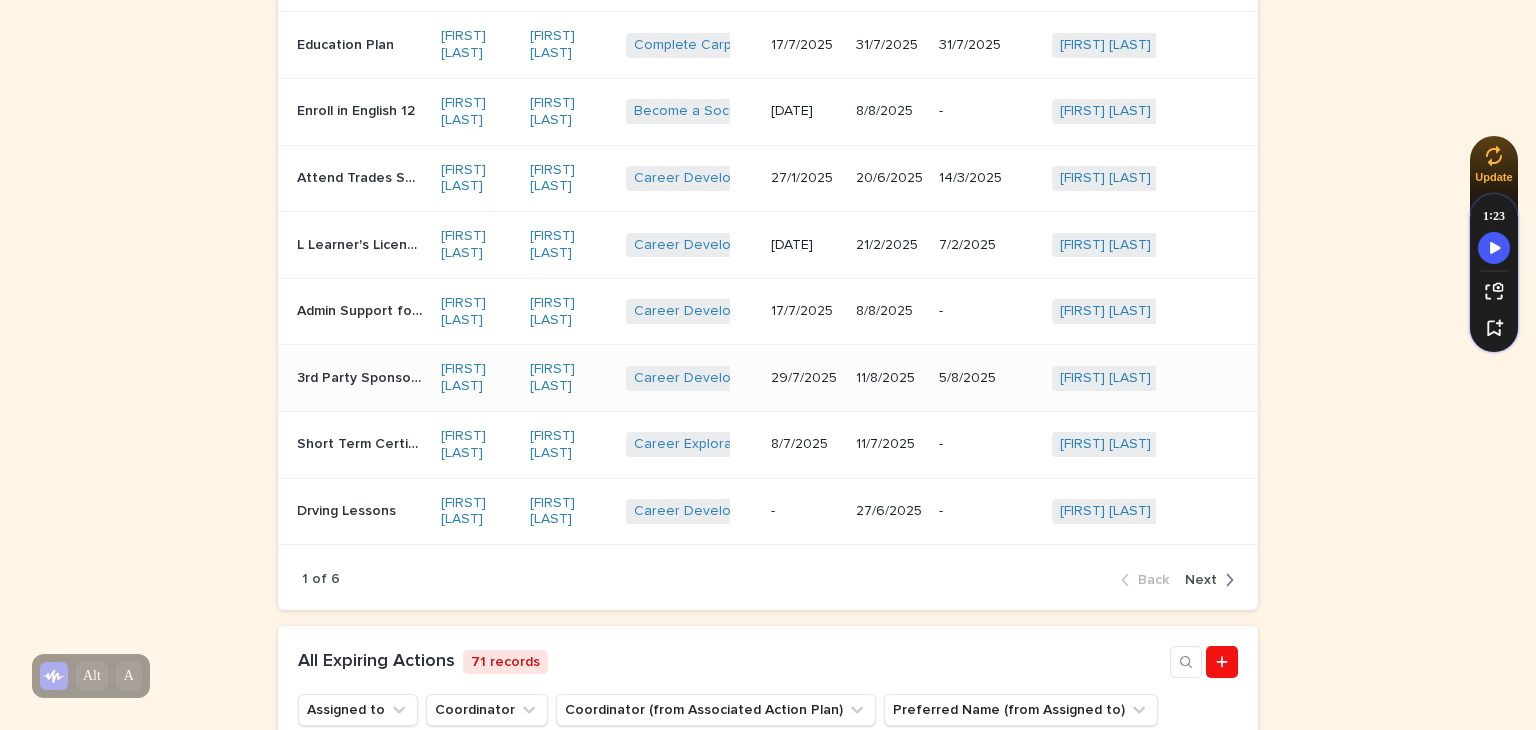 click on "3rd Party Sponsorship (non-trades)" at bounding box center [361, 376] 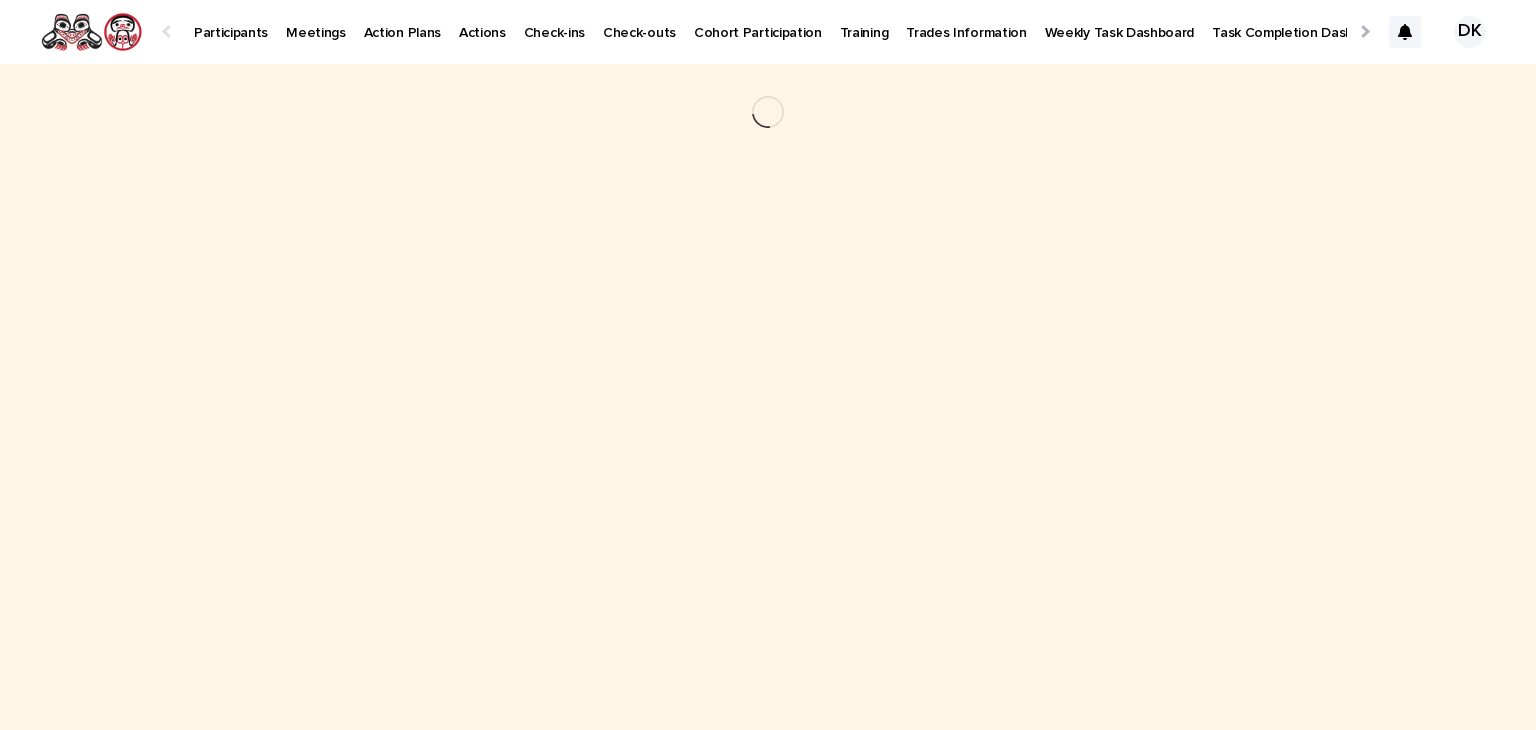 scroll, scrollTop: 0, scrollLeft: 0, axis: both 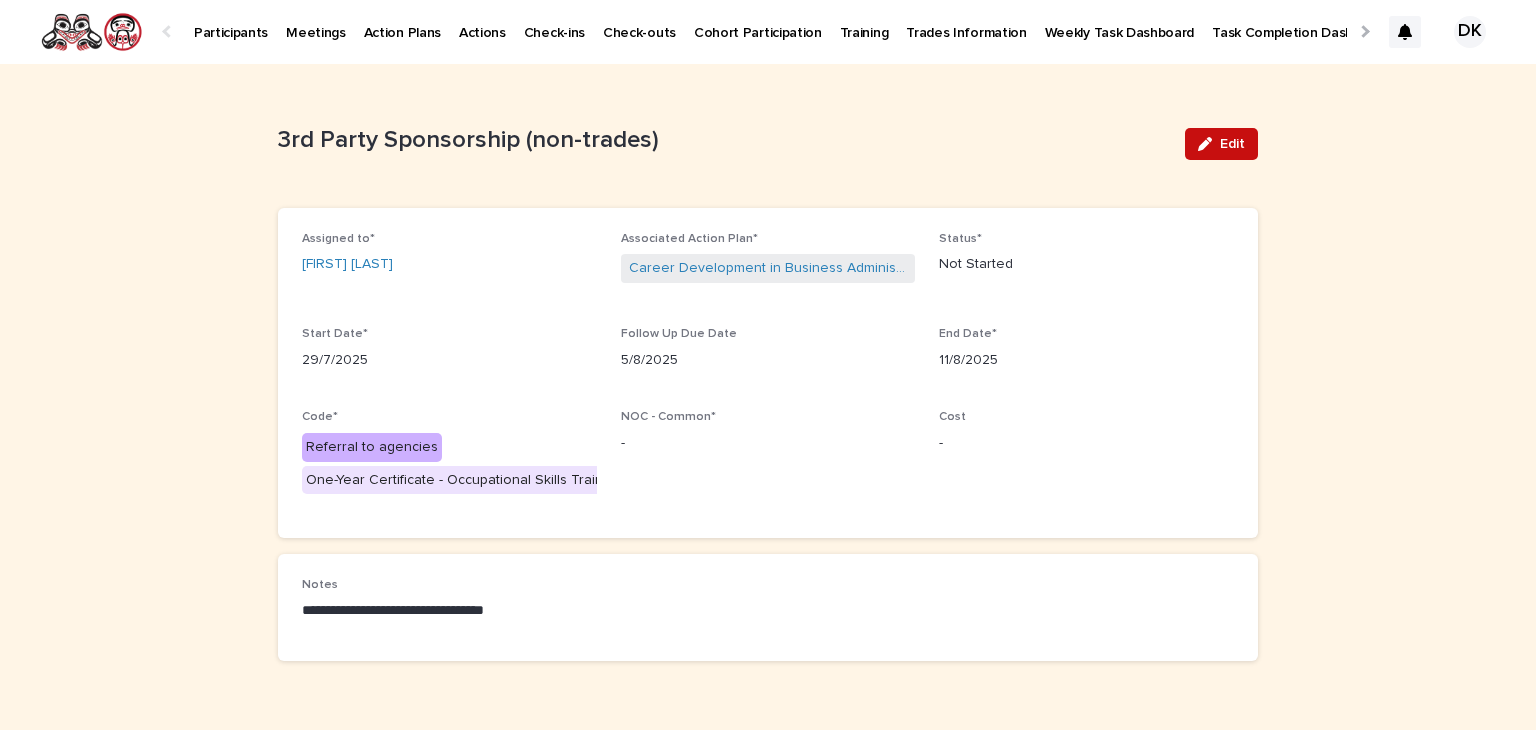 click on "Edit" at bounding box center (1221, 144) 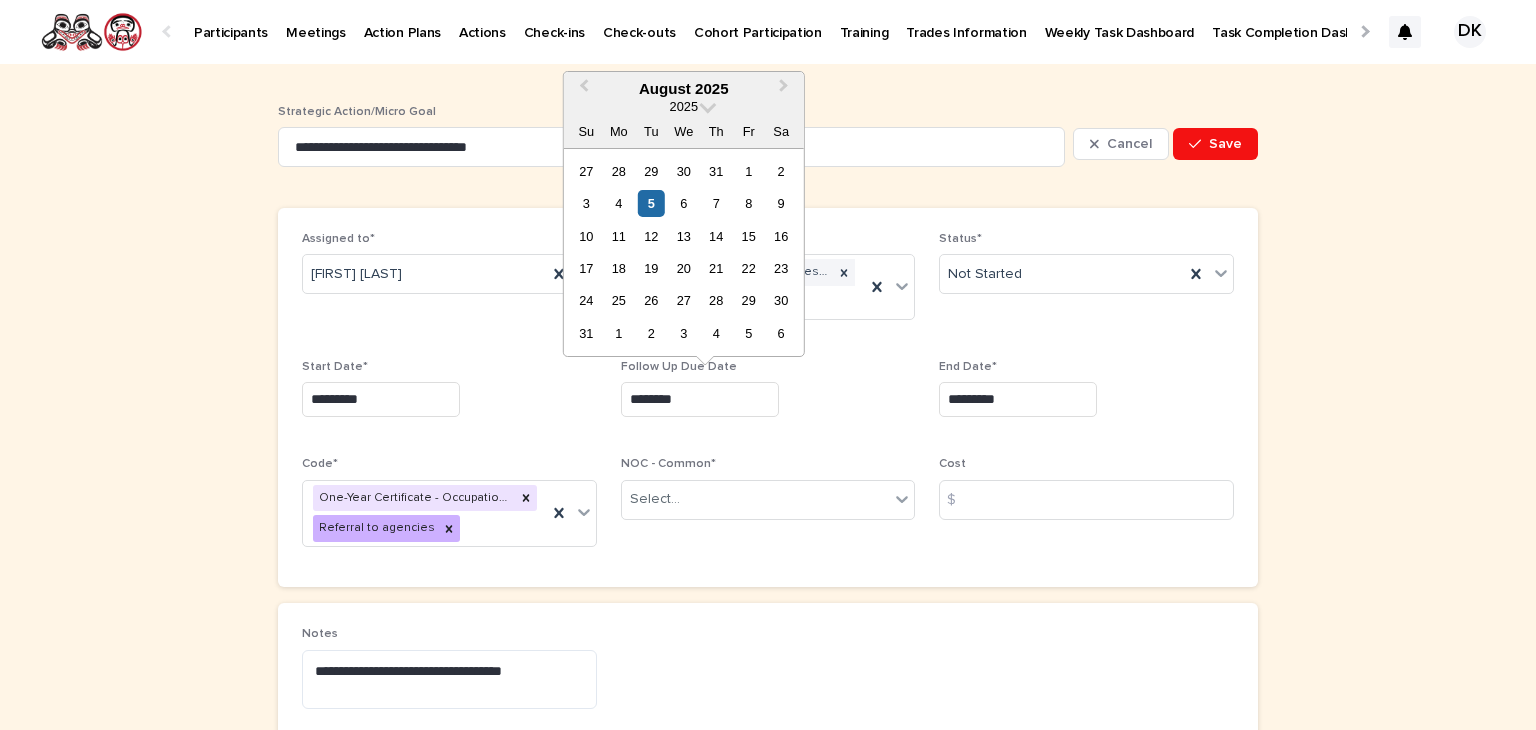 drag, startPoint x: 707, startPoint y: 399, endPoint x: 564, endPoint y: 421, distance: 144.6824 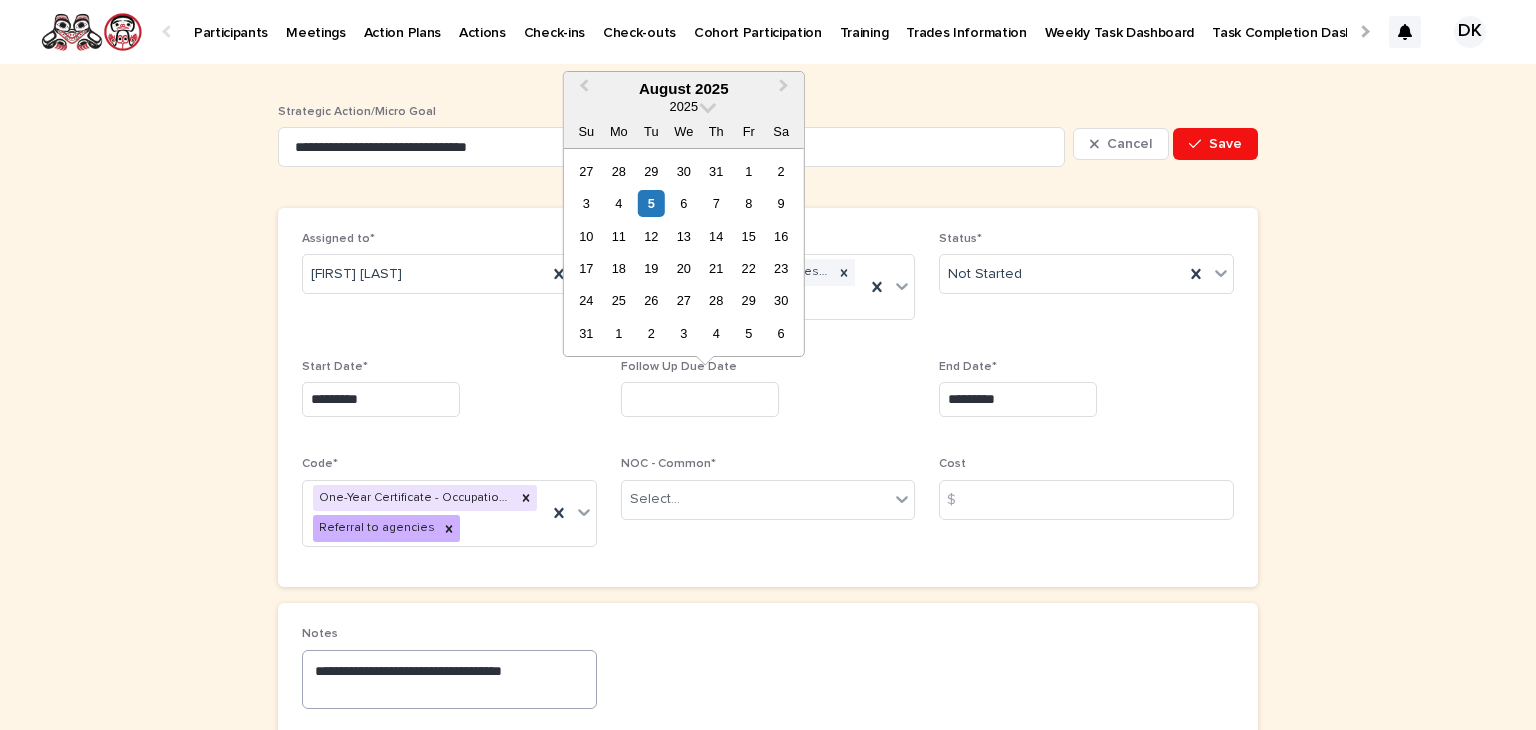type 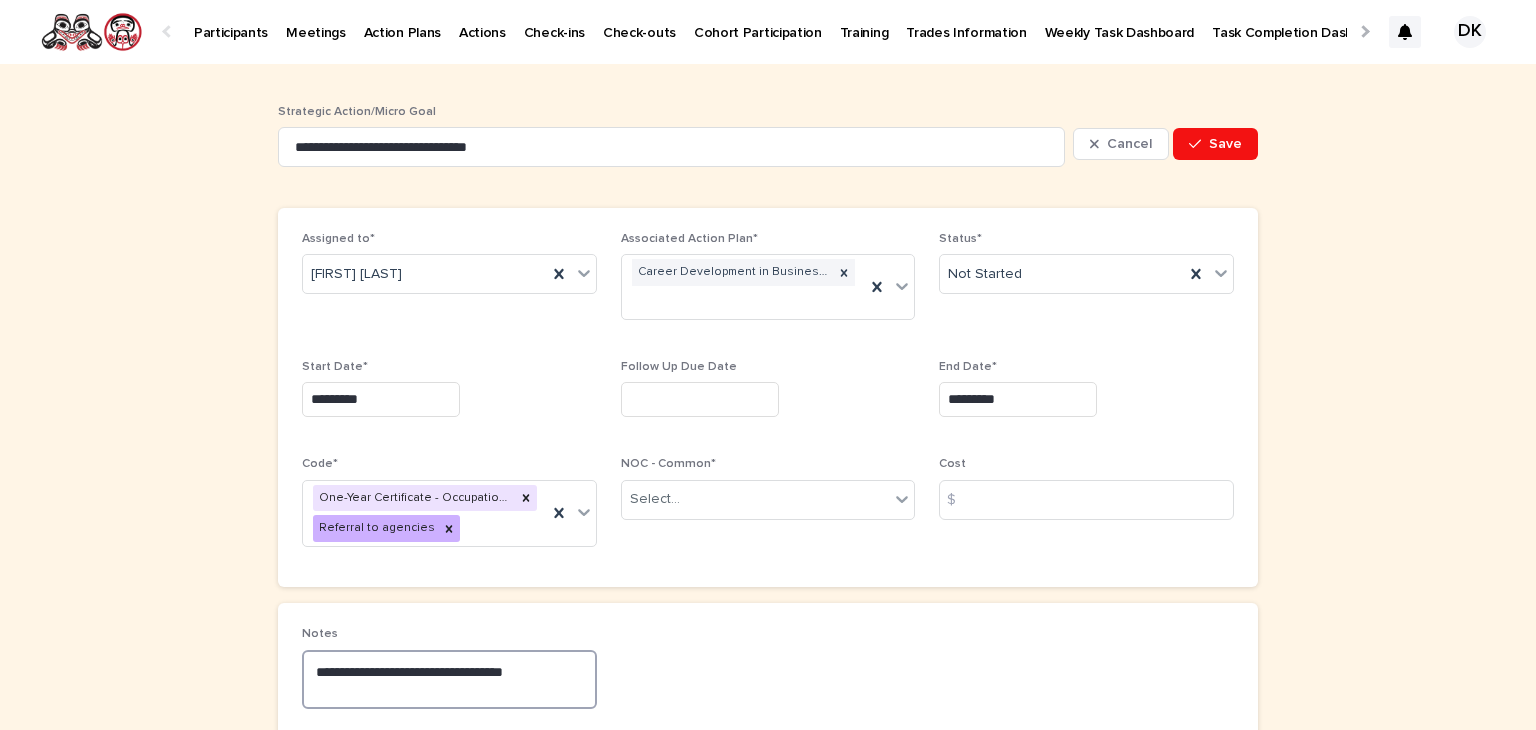 click on "**********" at bounding box center (449, 680) 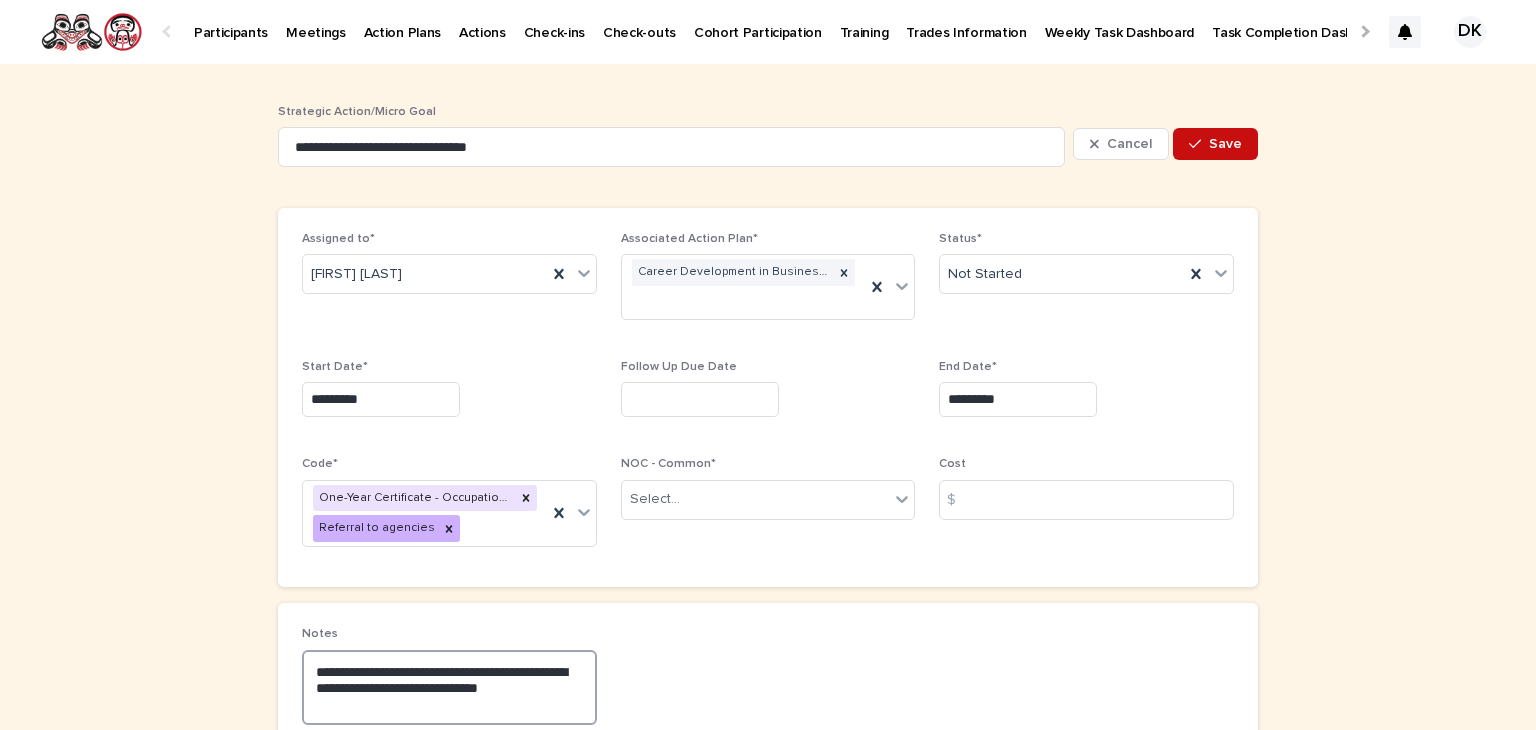 type on "**********" 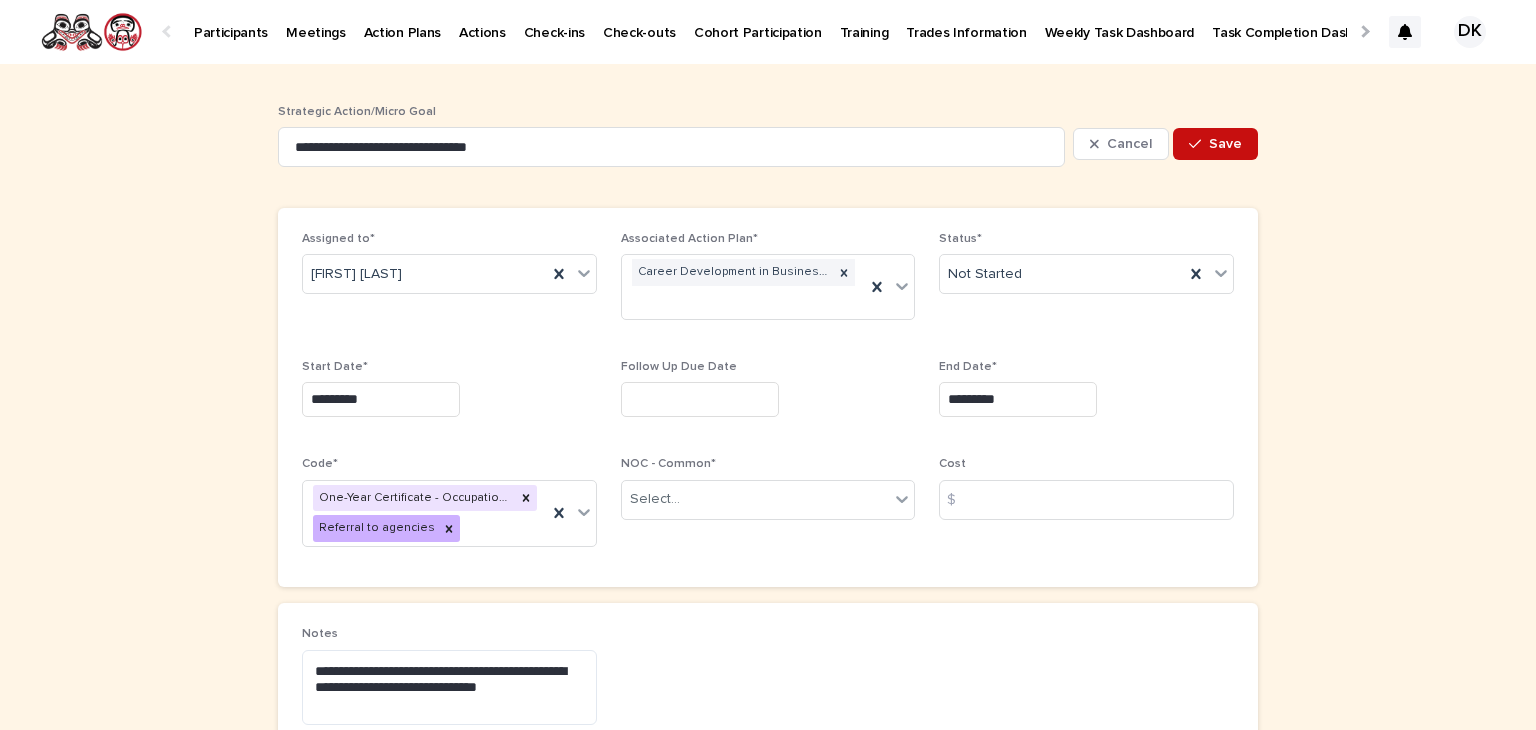 click on "Save" at bounding box center [1225, 144] 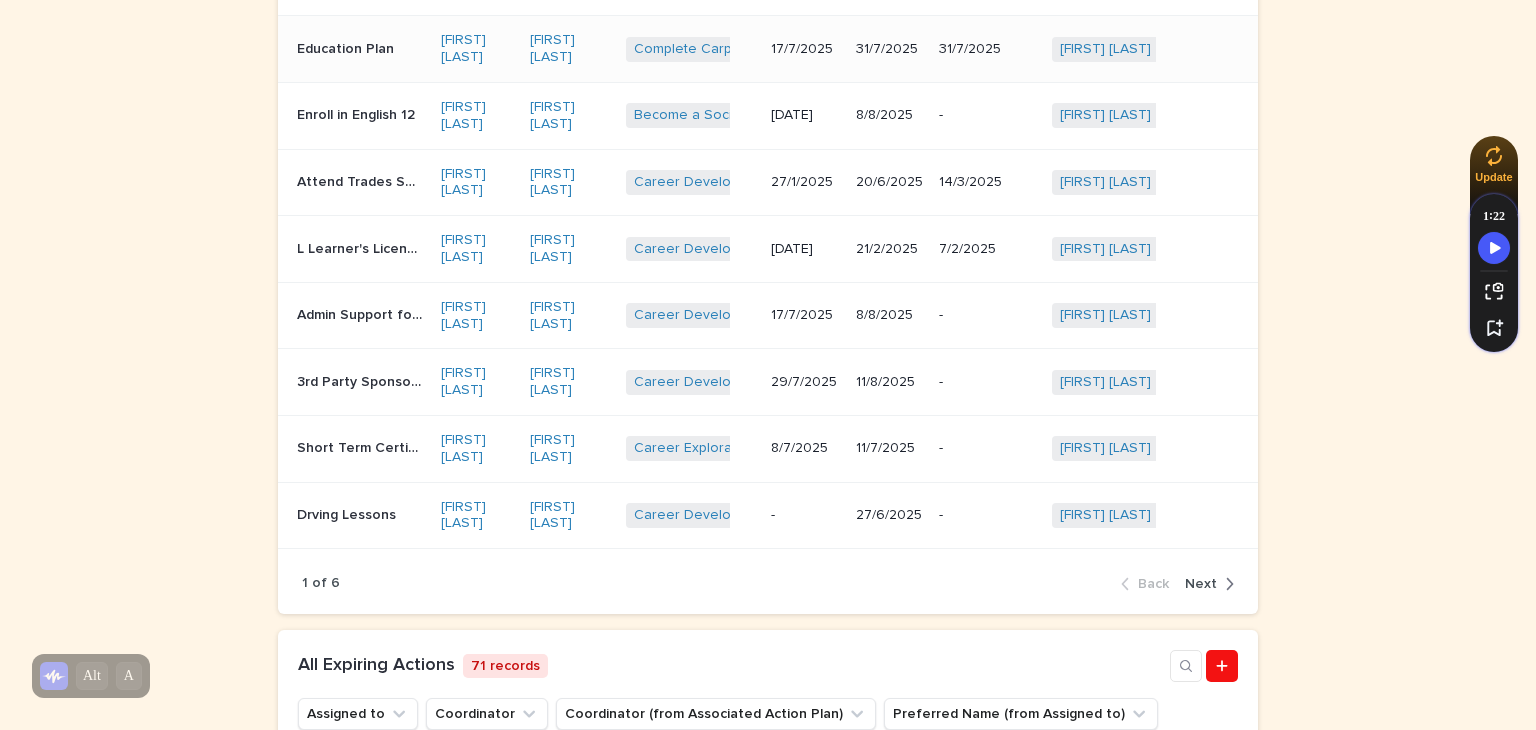 scroll, scrollTop: 800, scrollLeft: 0, axis: vertical 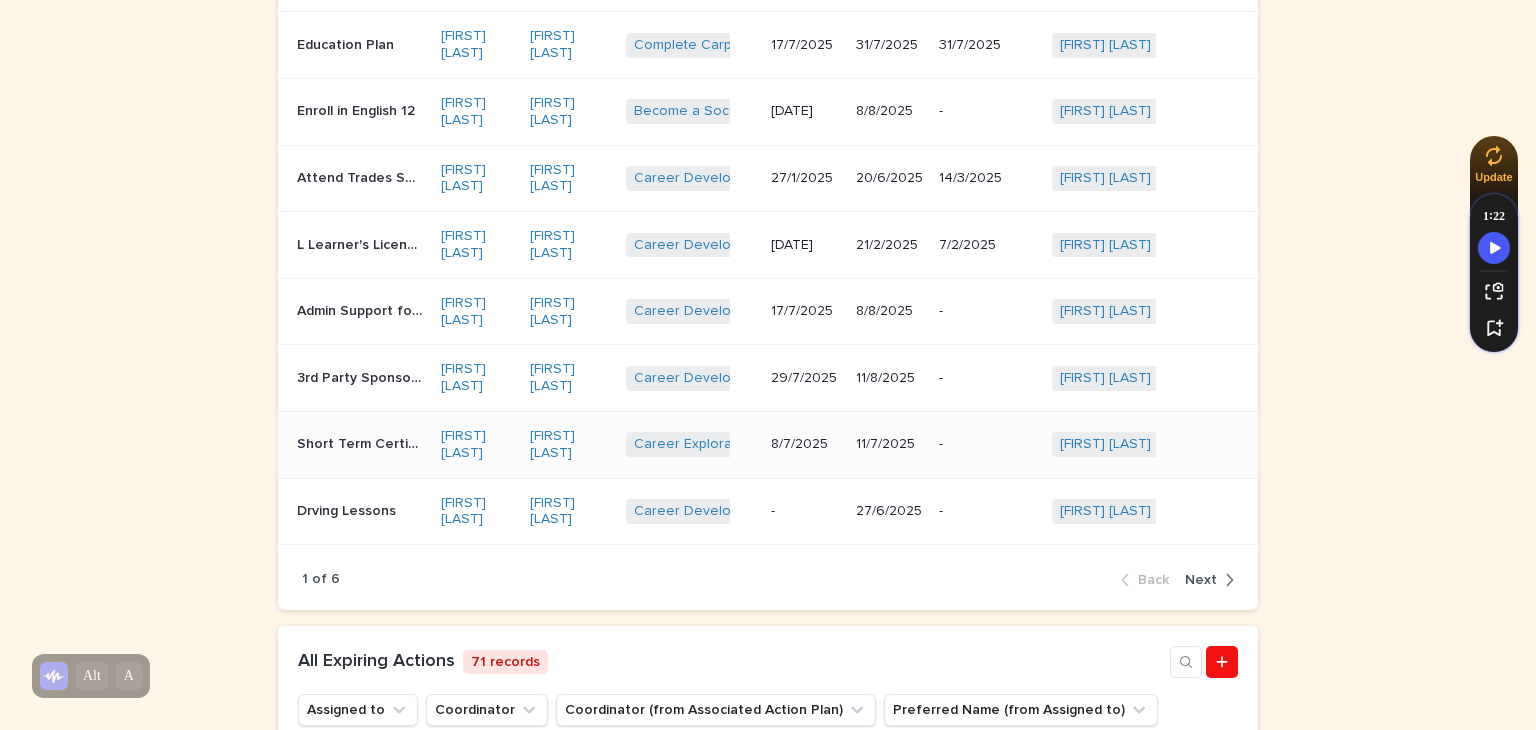 click on "Short Term Certificates" at bounding box center [361, 442] 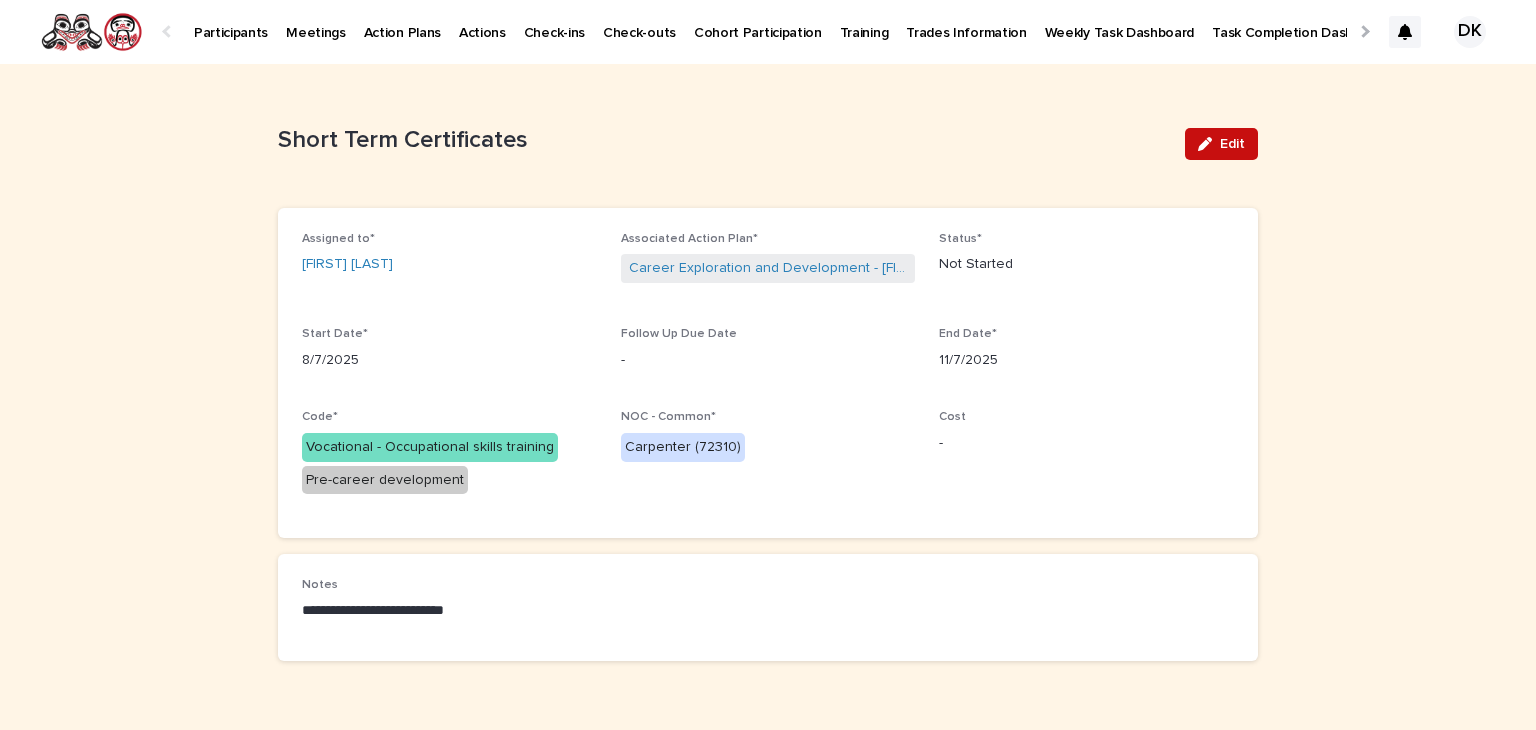 click on "Edit" at bounding box center (1221, 144) 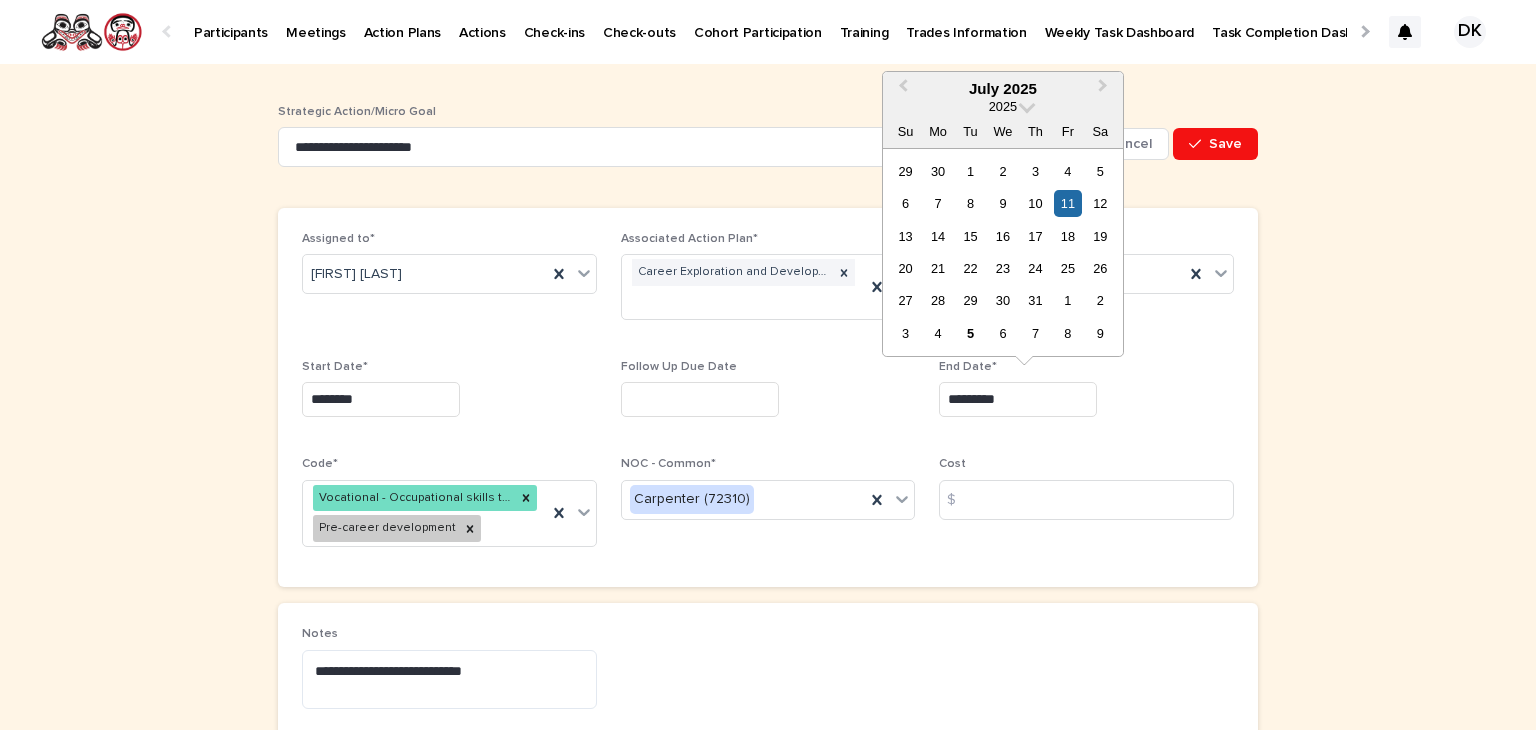 drag, startPoint x: 1013, startPoint y: 397, endPoint x: 903, endPoint y: 389, distance: 110.29053 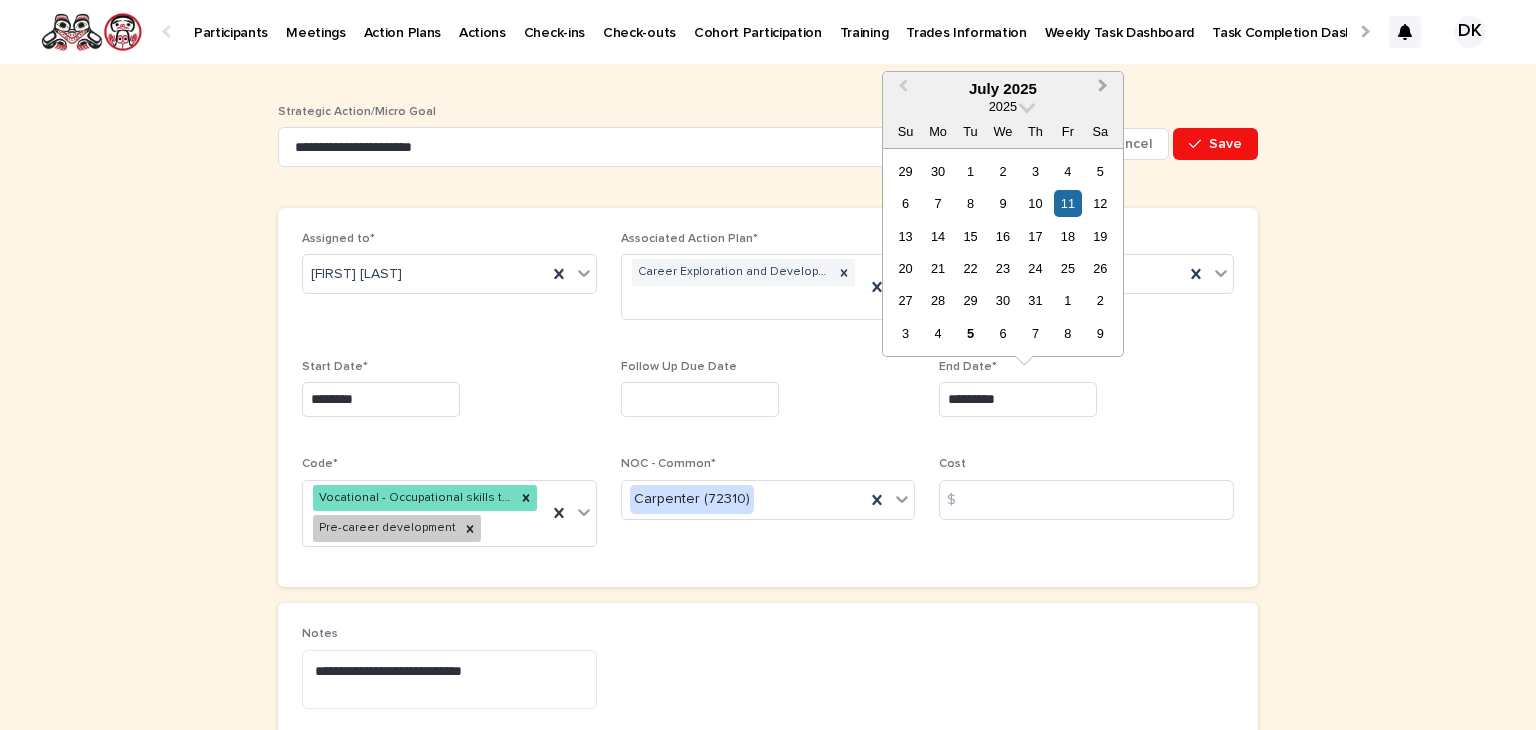 click on "Next Month" at bounding box center [1105, 90] 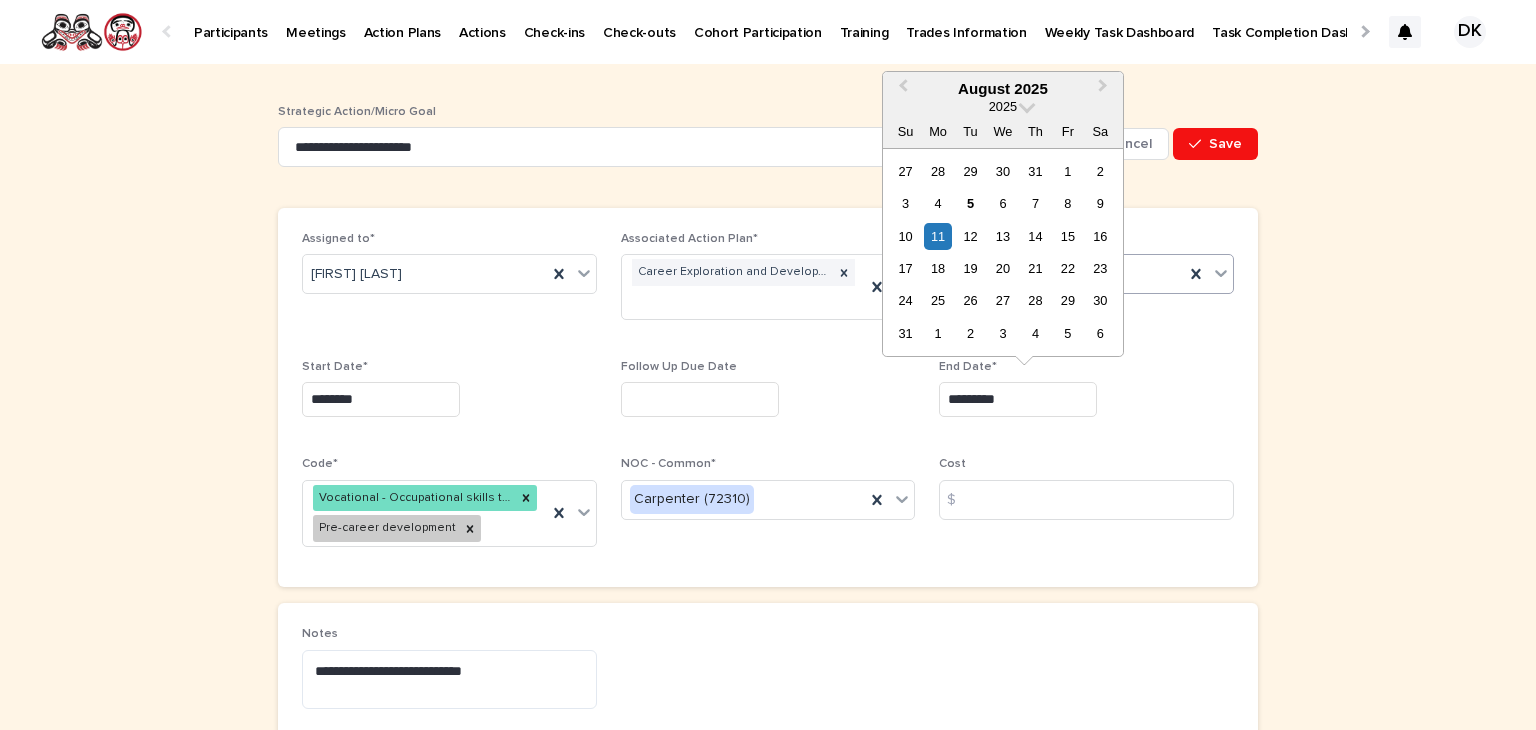click on "29" at bounding box center [1067, 300] 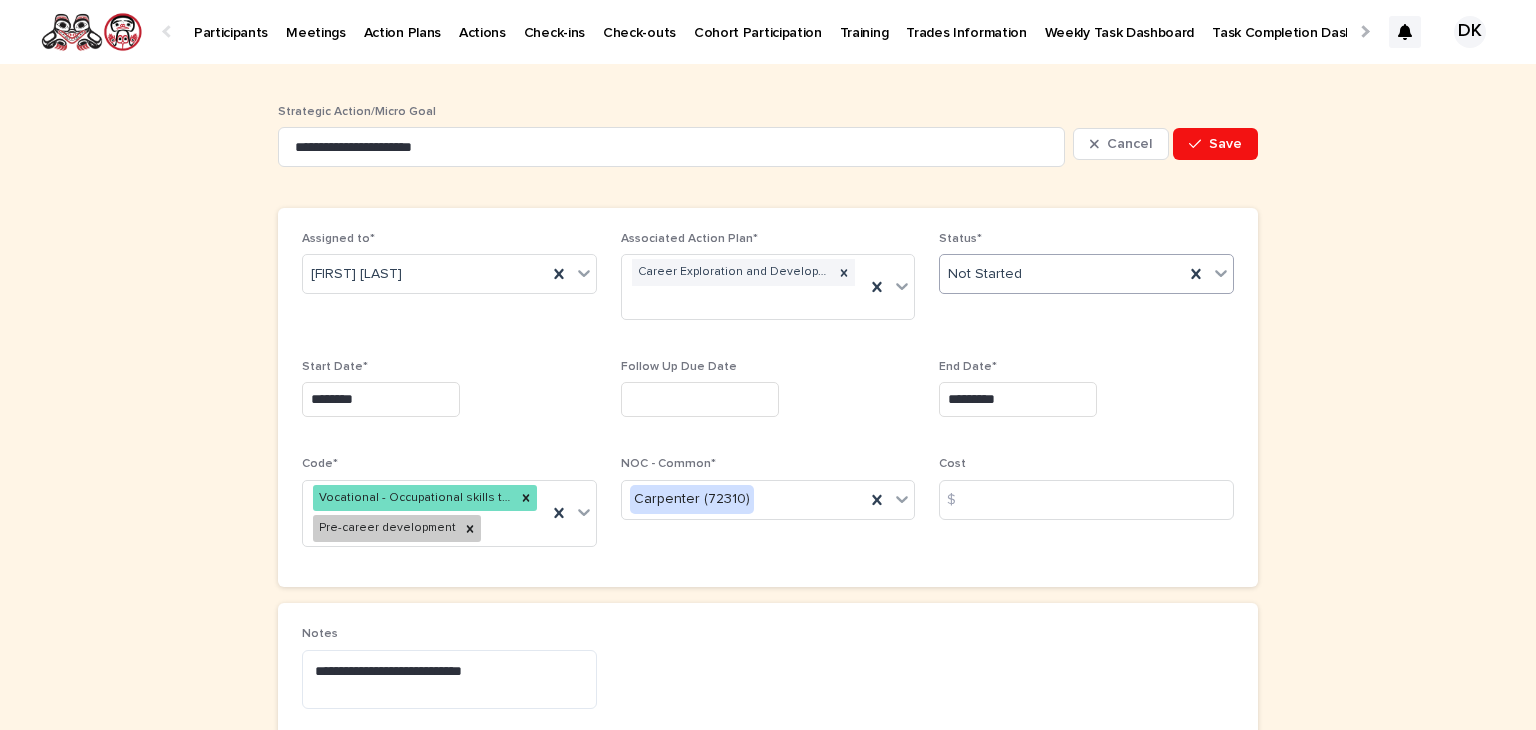 type on "*********" 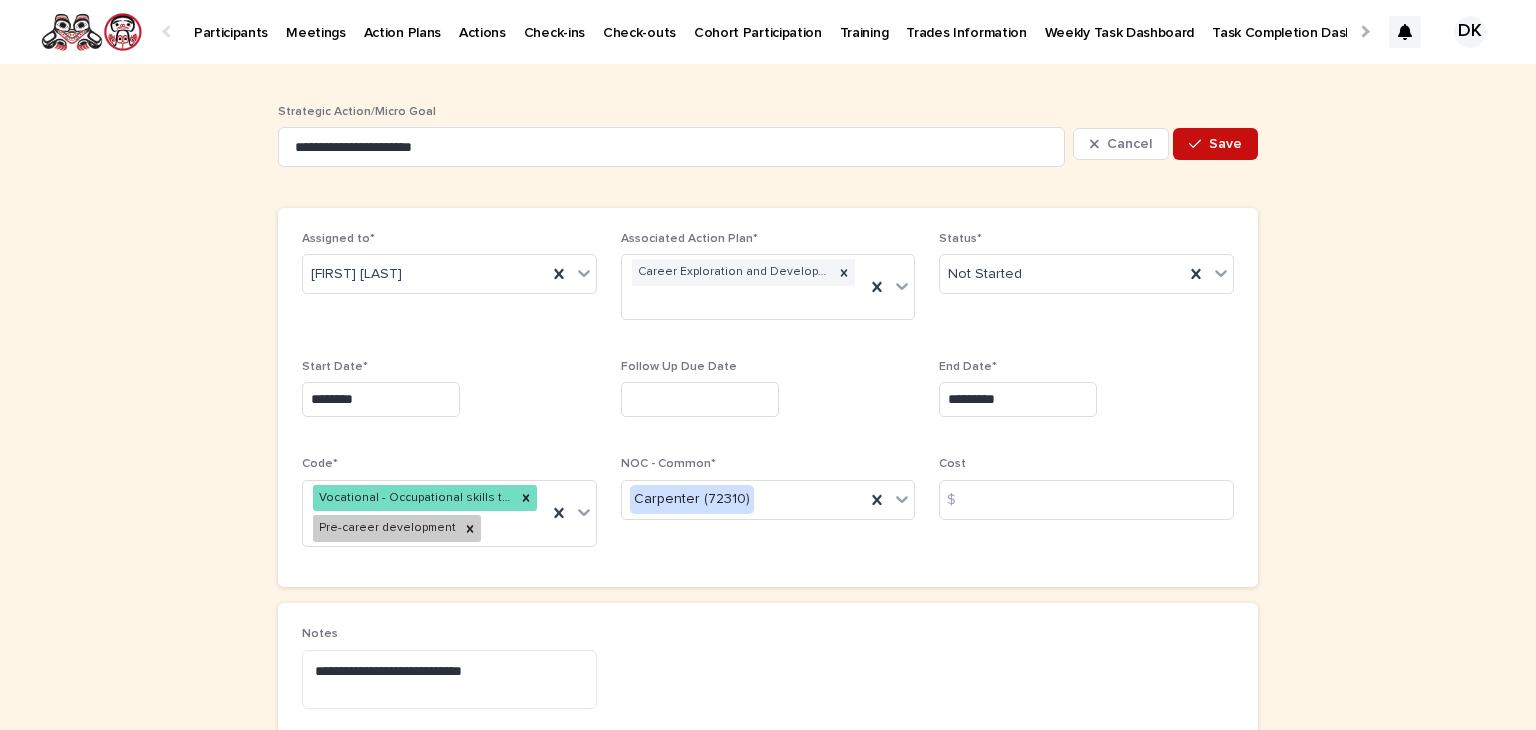 click on "Save" at bounding box center [1225, 144] 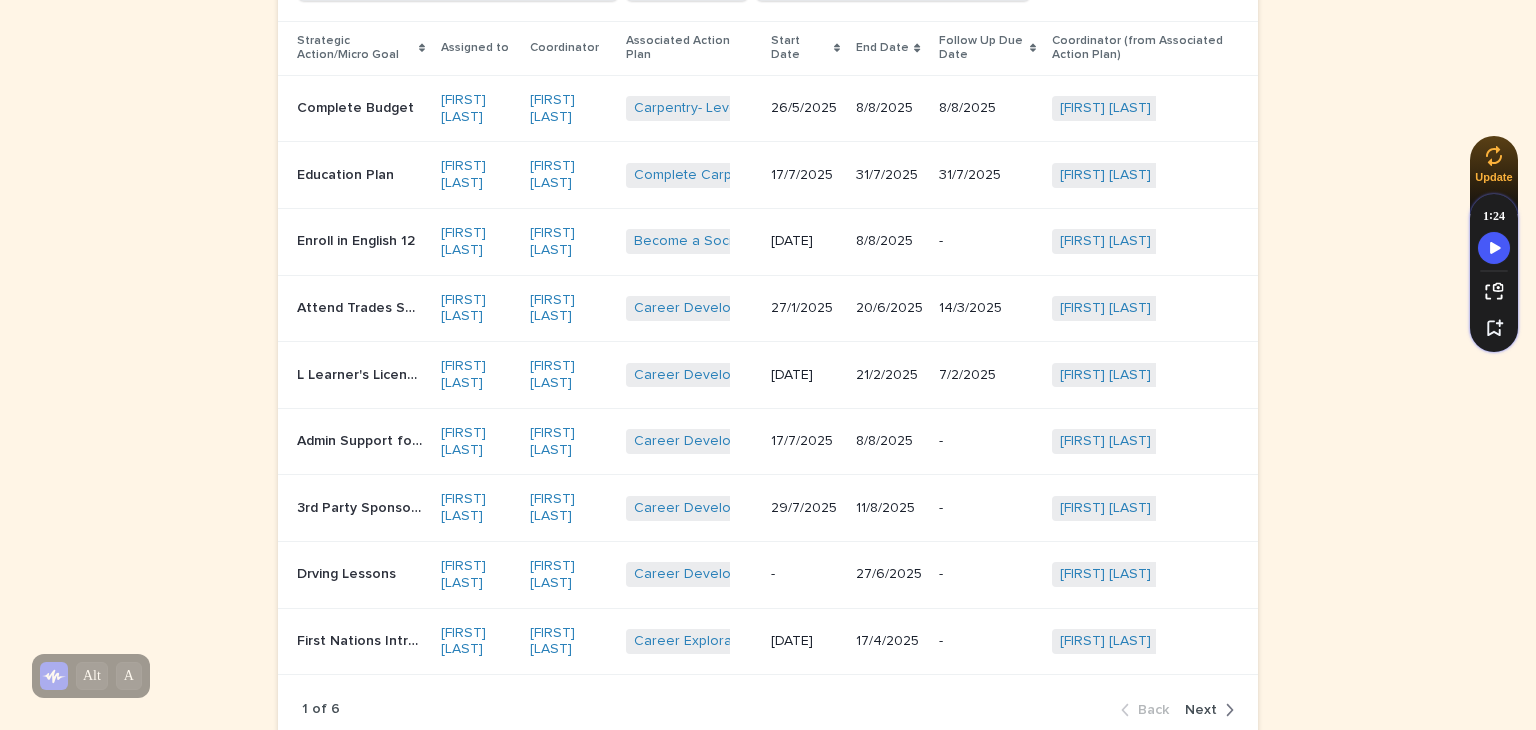 scroll, scrollTop: 700, scrollLeft: 0, axis: vertical 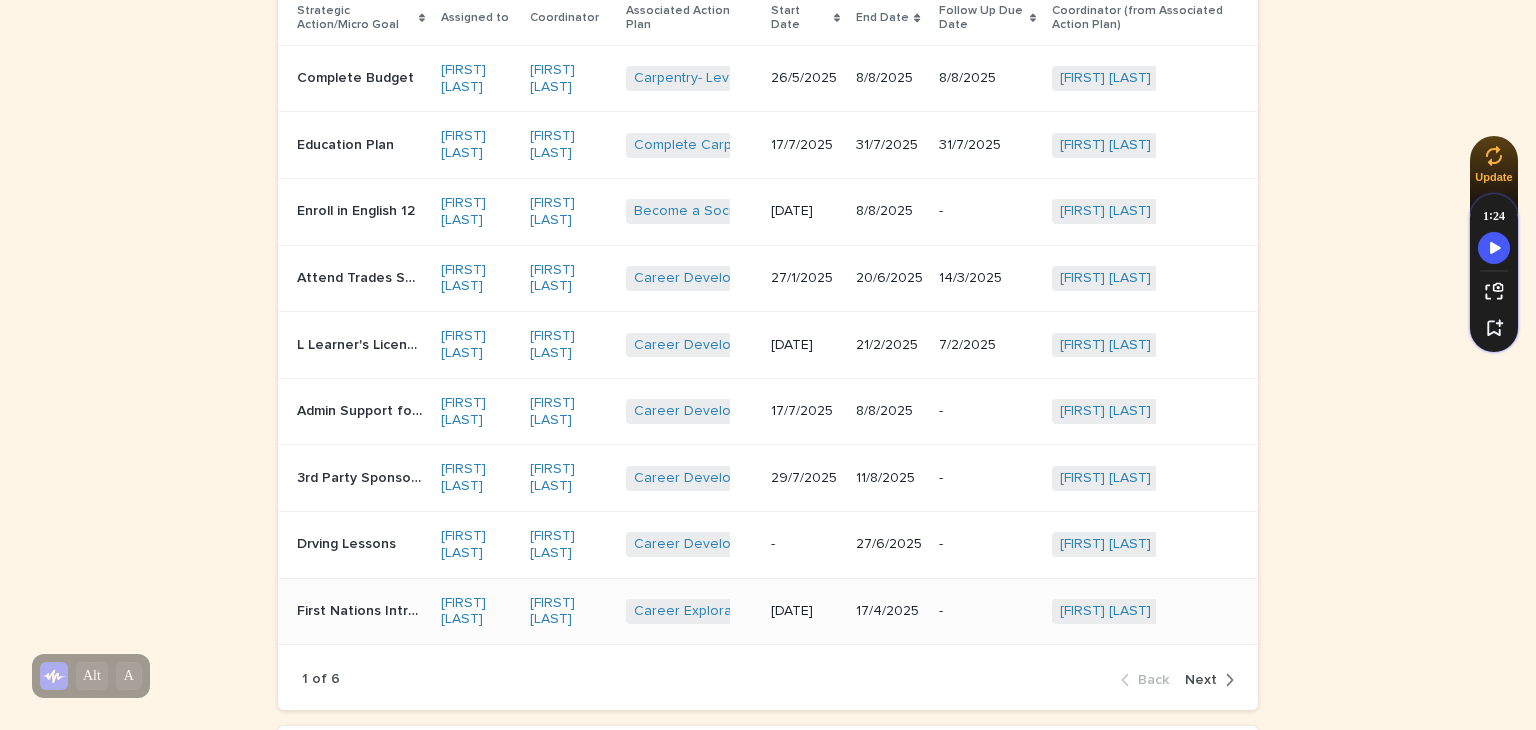 click on "First Nations Introduction to Fine Arts" at bounding box center (361, 609) 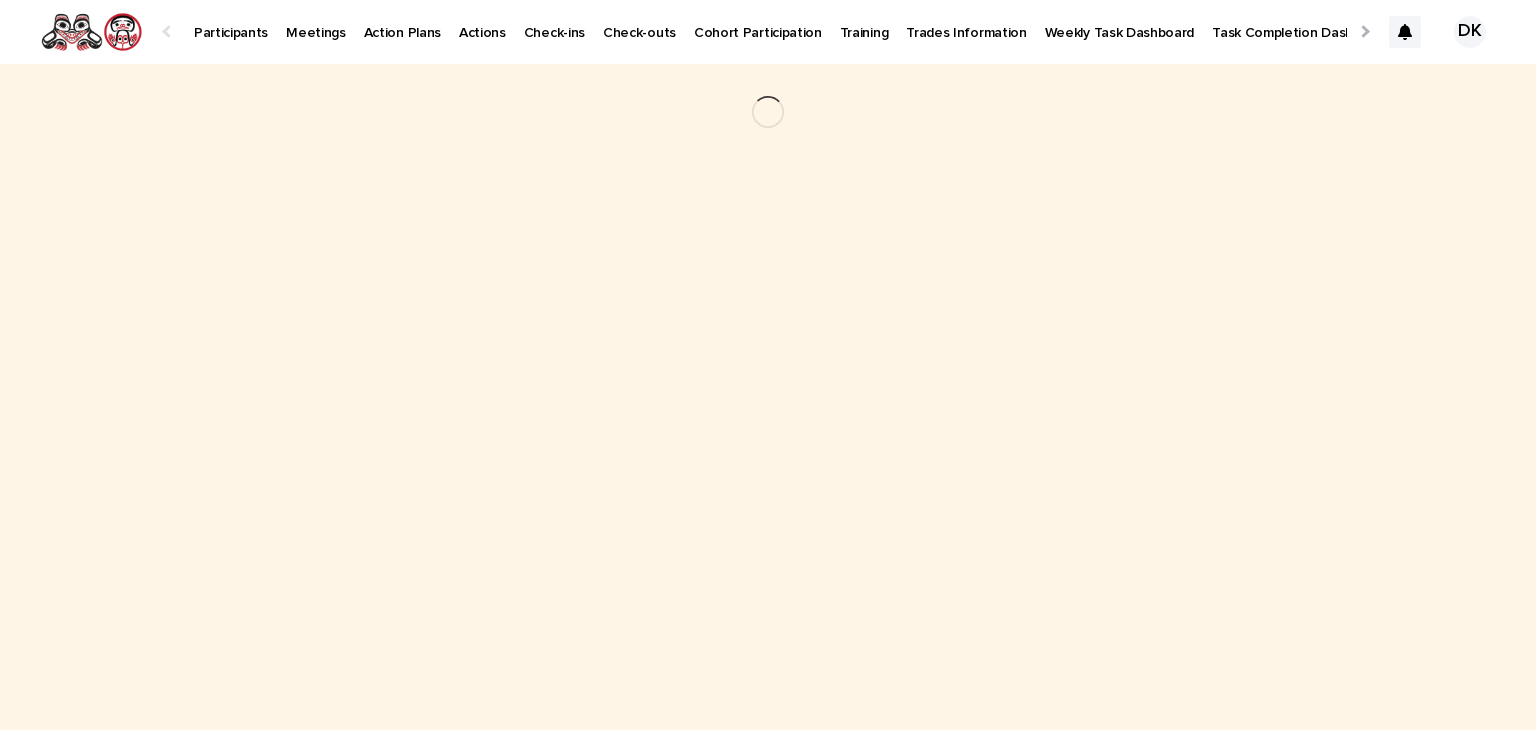 scroll, scrollTop: 0, scrollLeft: 0, axis: both 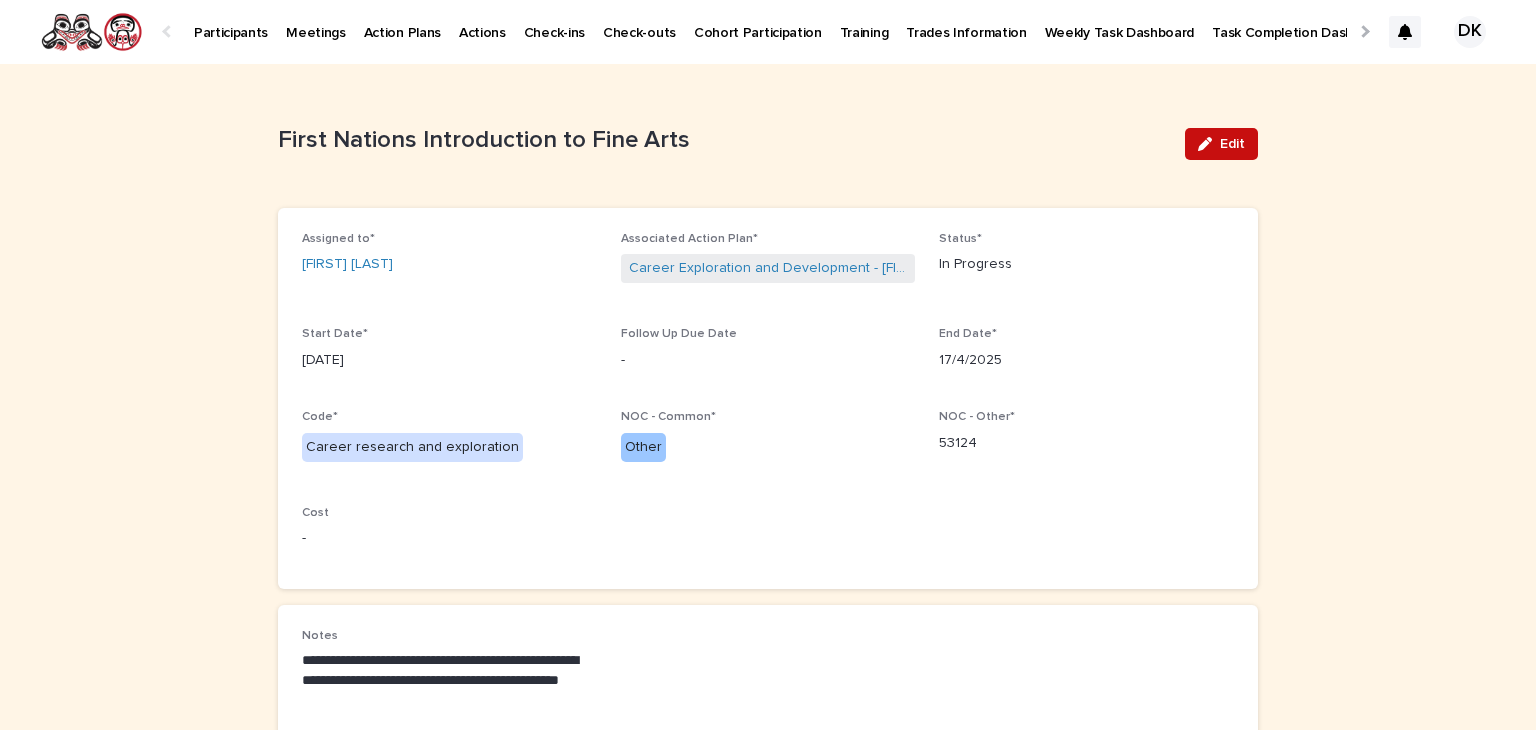 click on "Edit" at bounding box center [1232, 144] 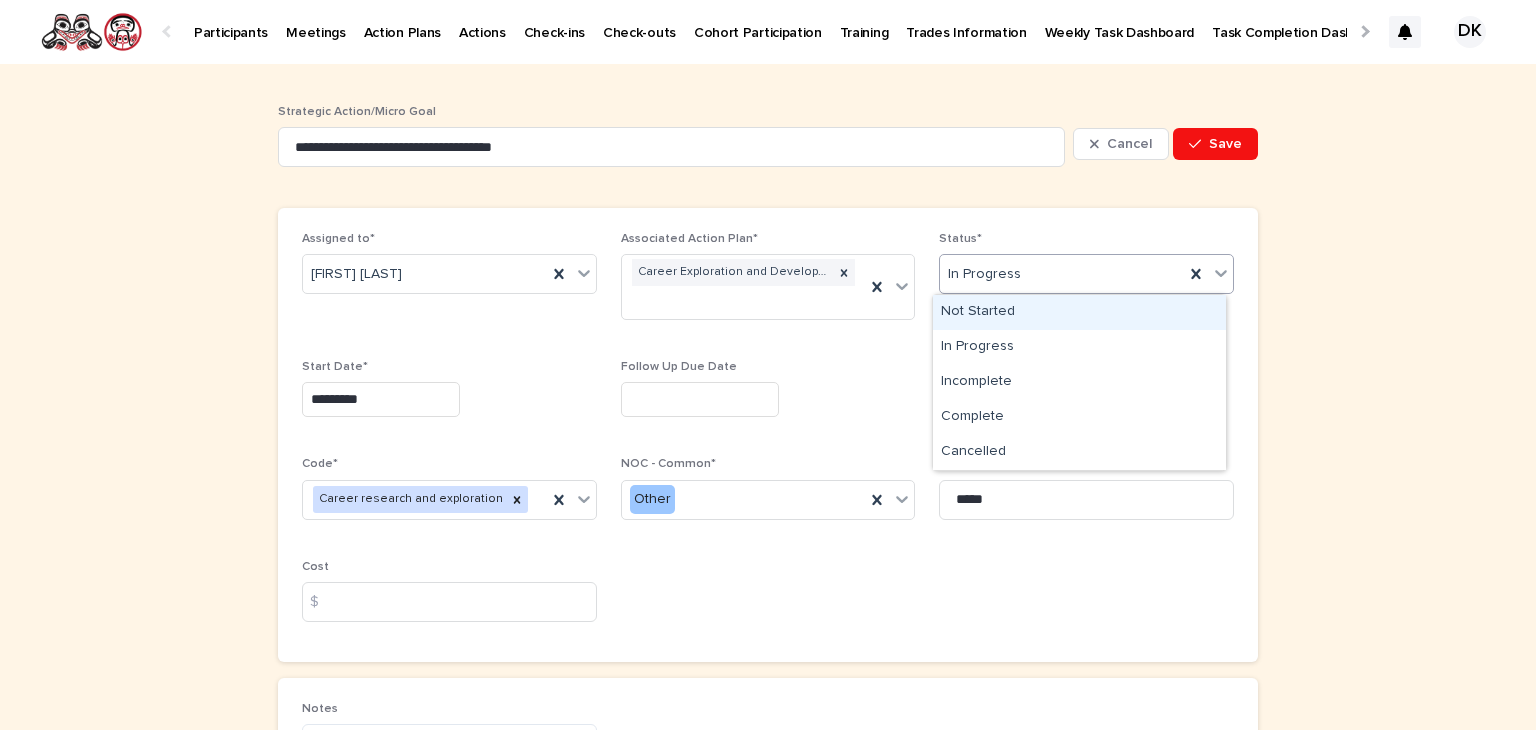 click 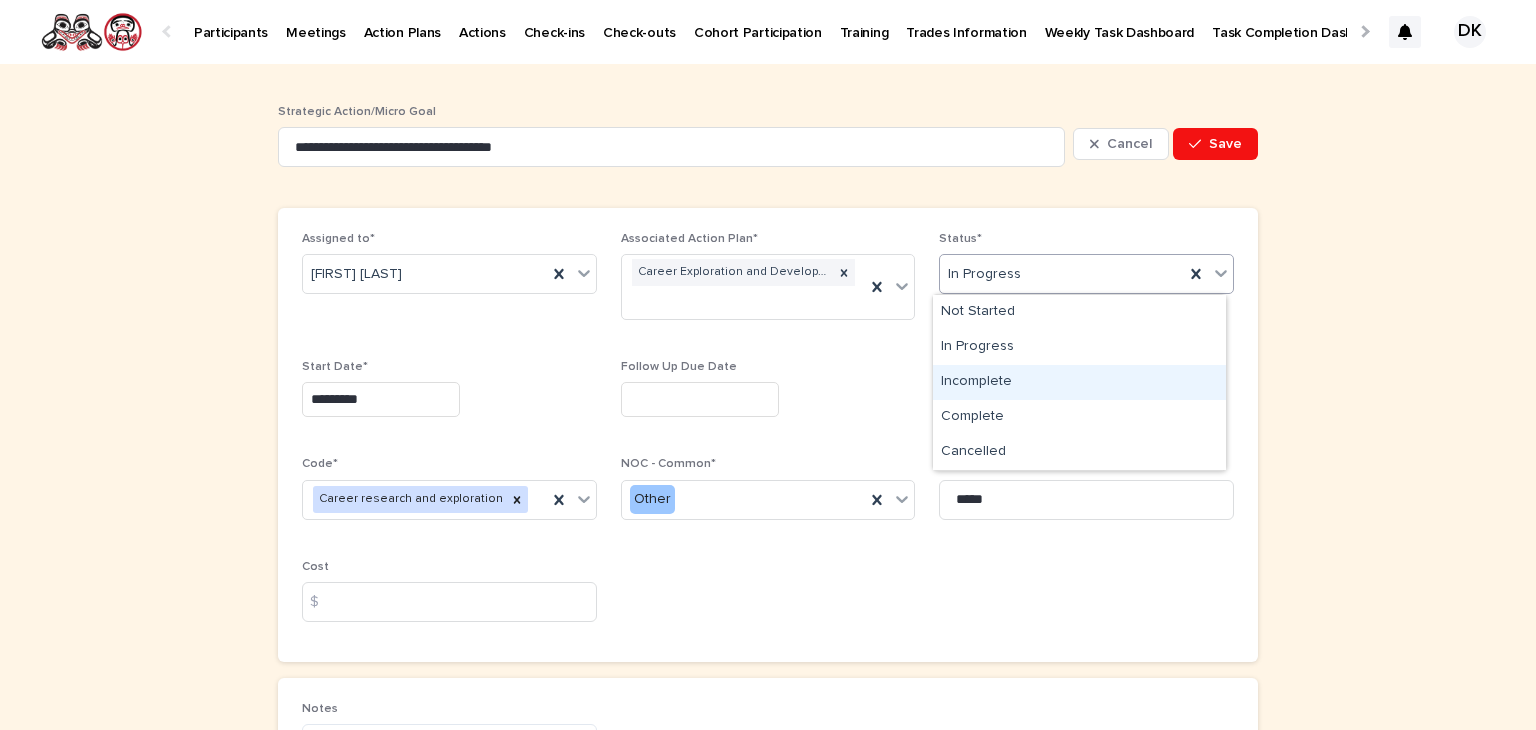 click on "Incomplete" at bounding box center [1079, 382] 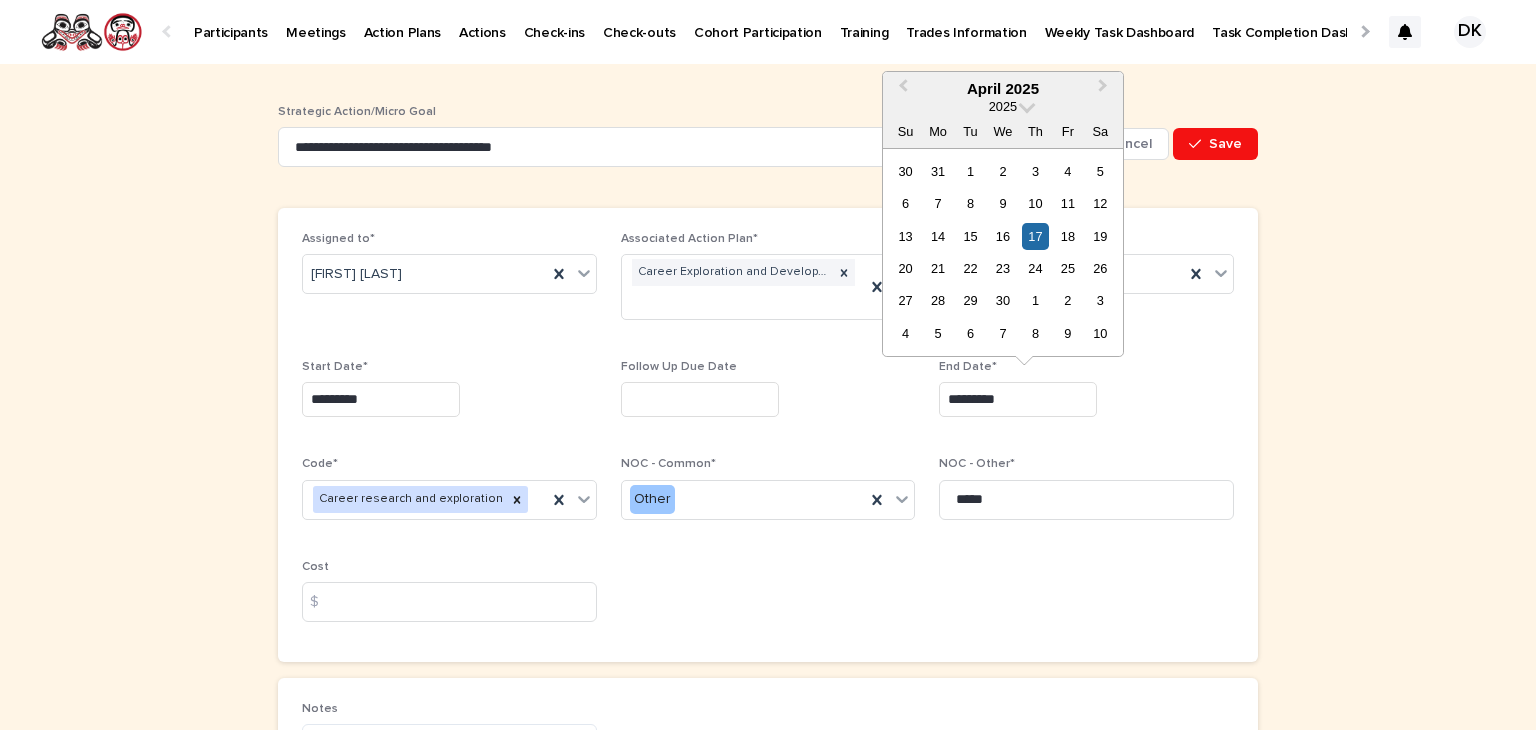 click on "*********" at bounding box center (1018, 399) 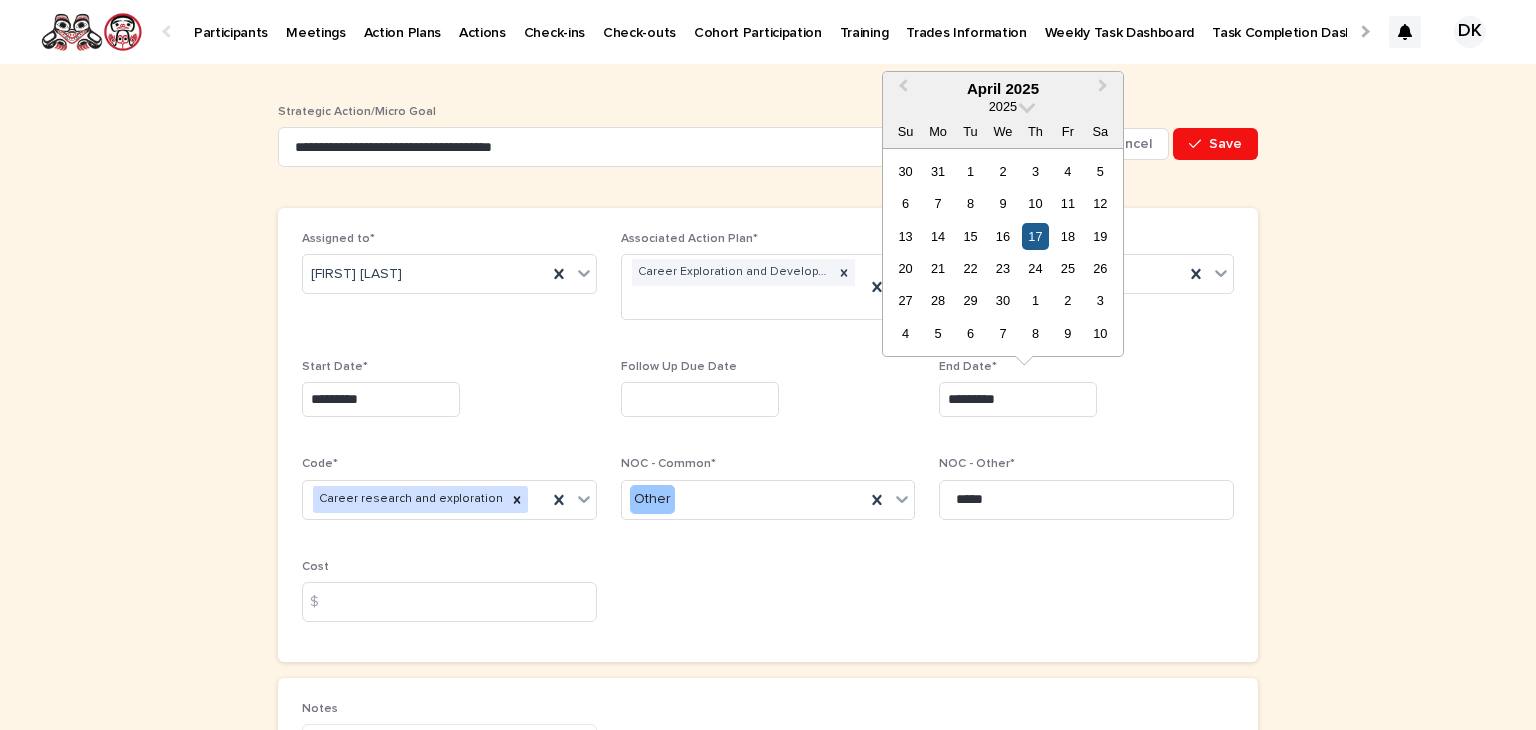 click on "17" at bounding box center [1035, 236] 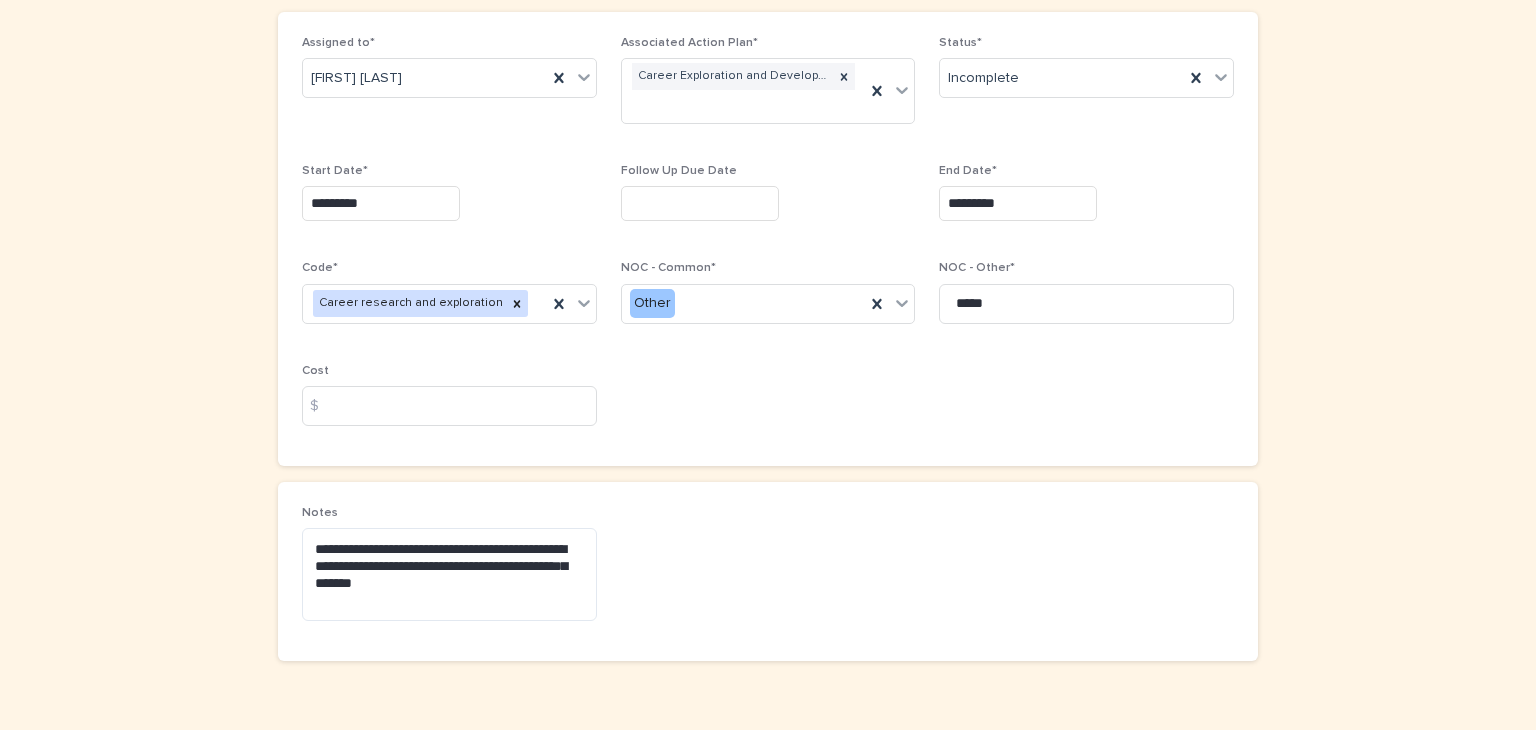 scroll, scrollTop: 200, scrollLeft: 0, axis: vertical 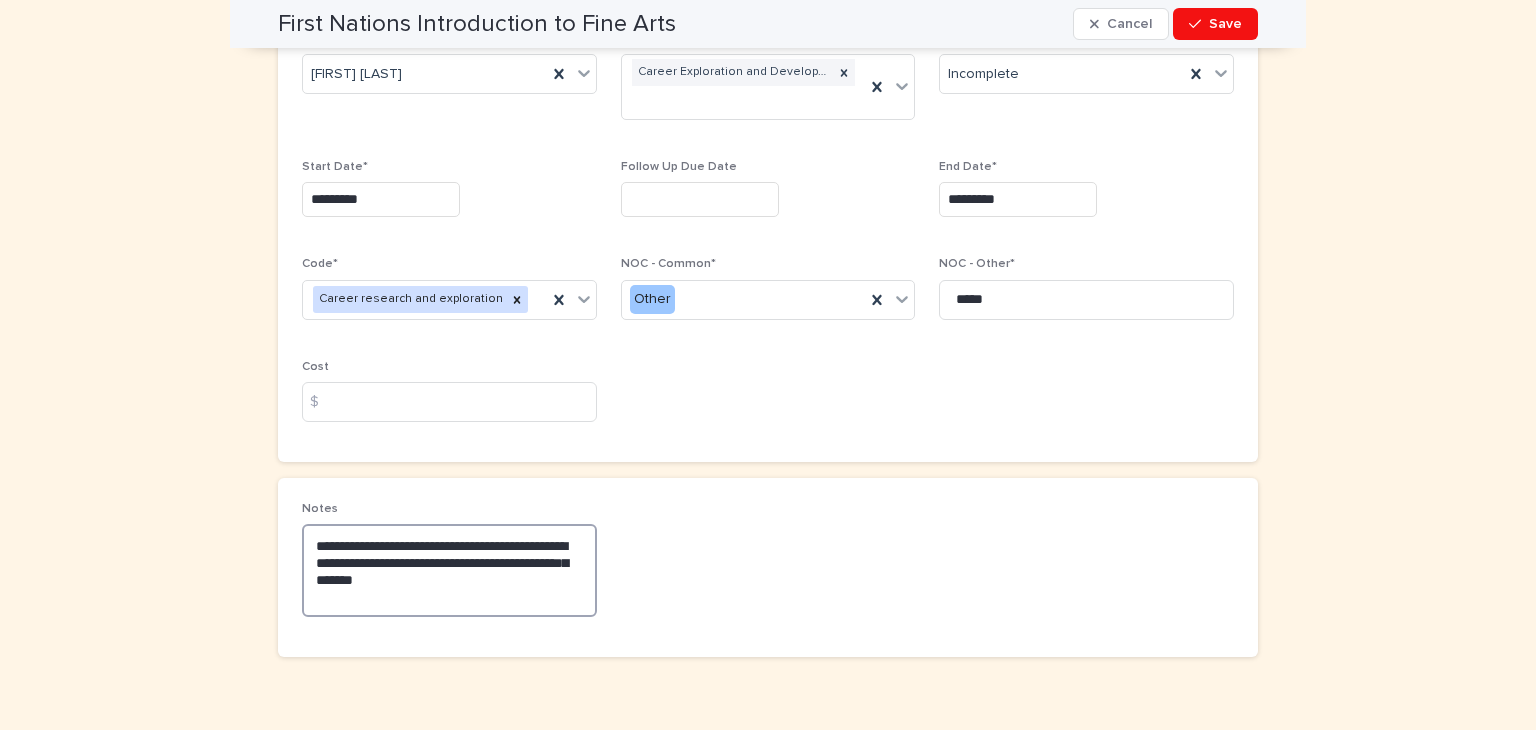 click on "**********" at bounding box center (449, 570) 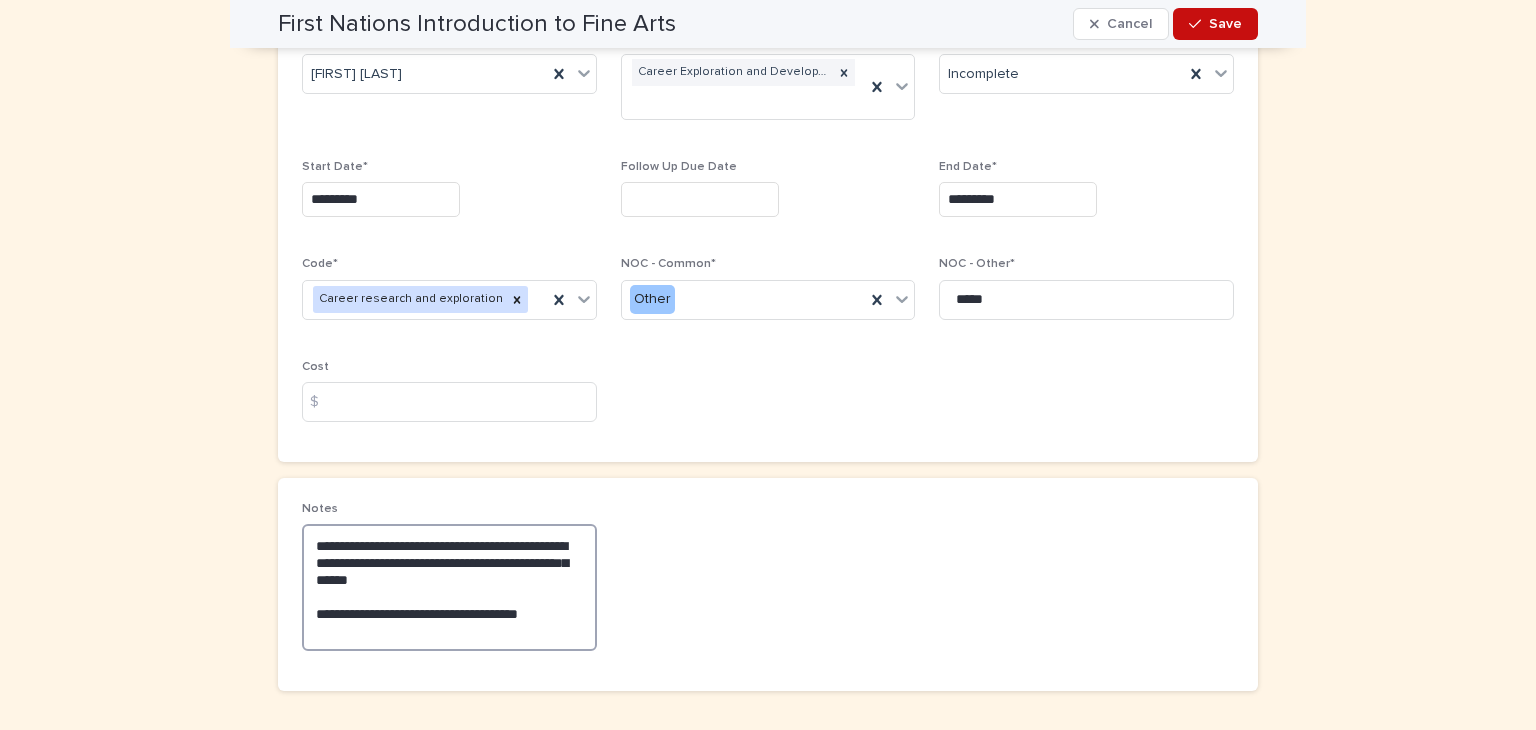 type on "**********" 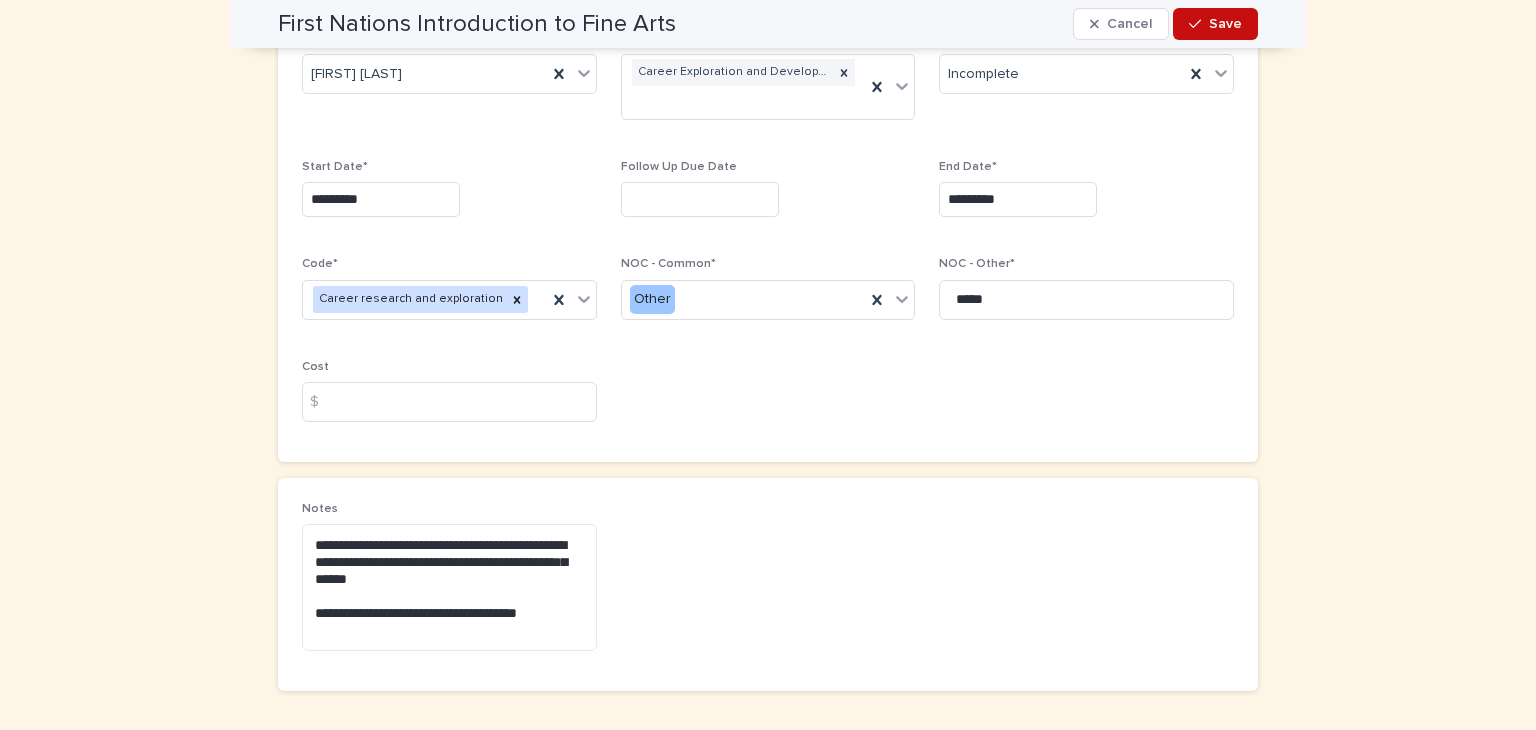 click on "Save" at bounding box center [1225, 24] 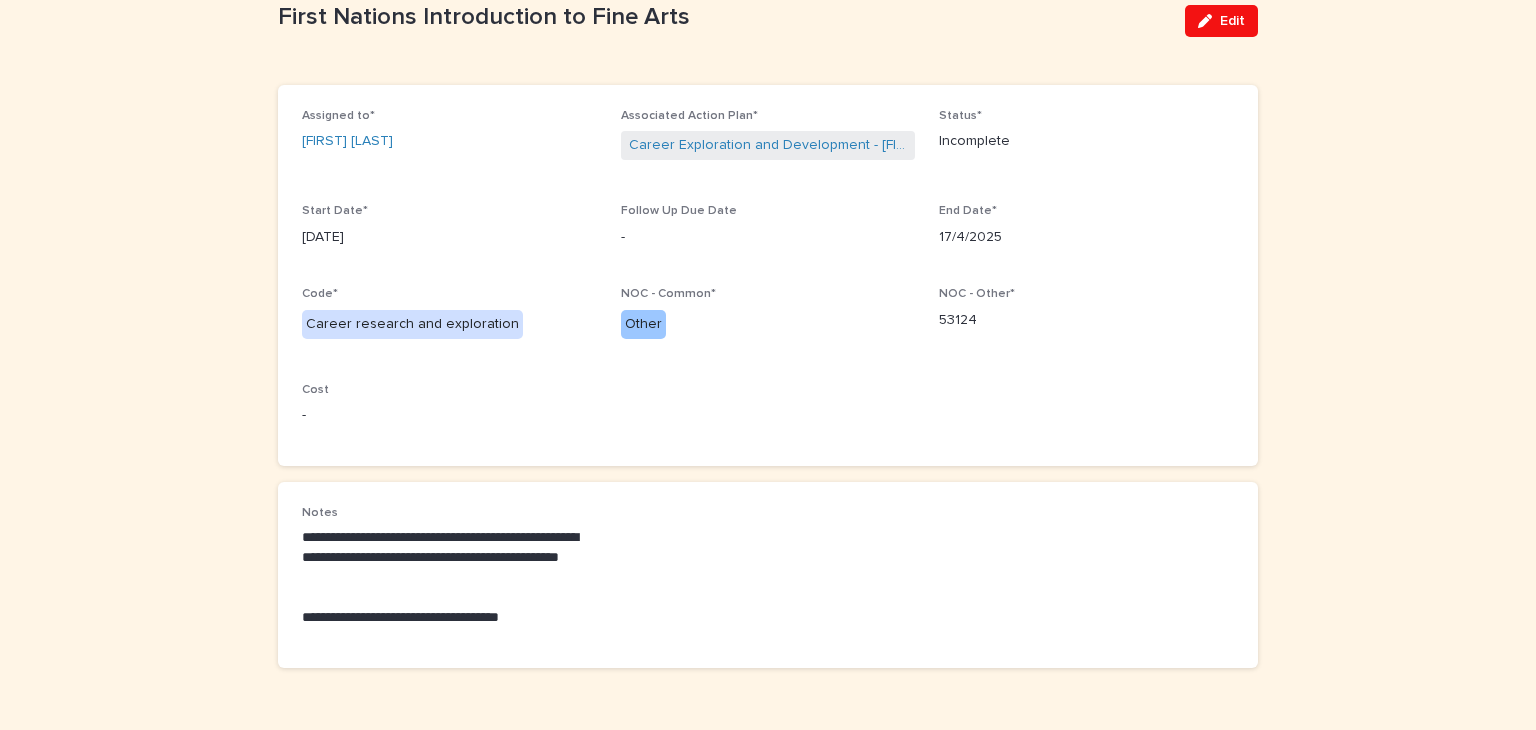 scroll, scrollTop: 0, scrollLeft: 0, axis: both 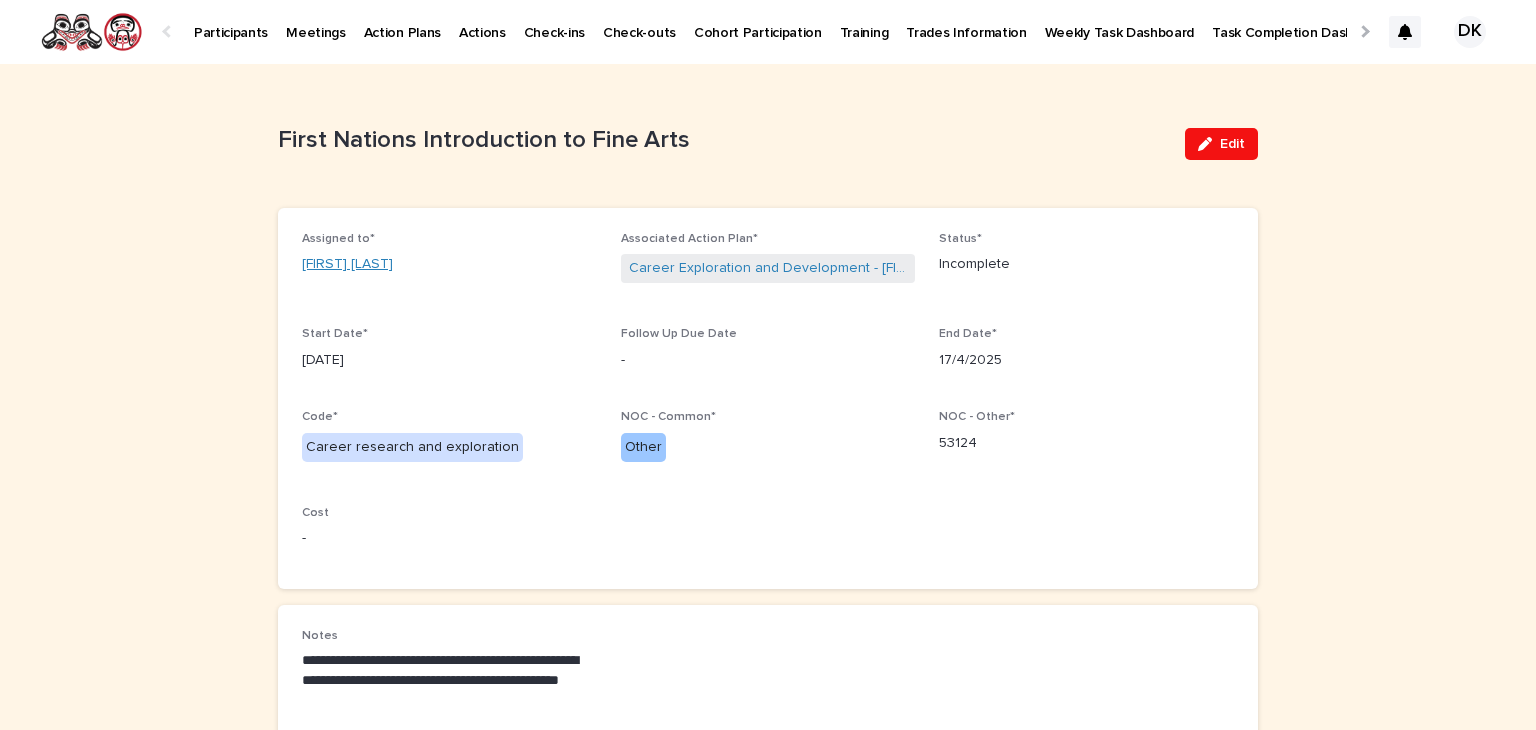 click on "[FIRST] [LAST]" at bounding box center [347, 264] 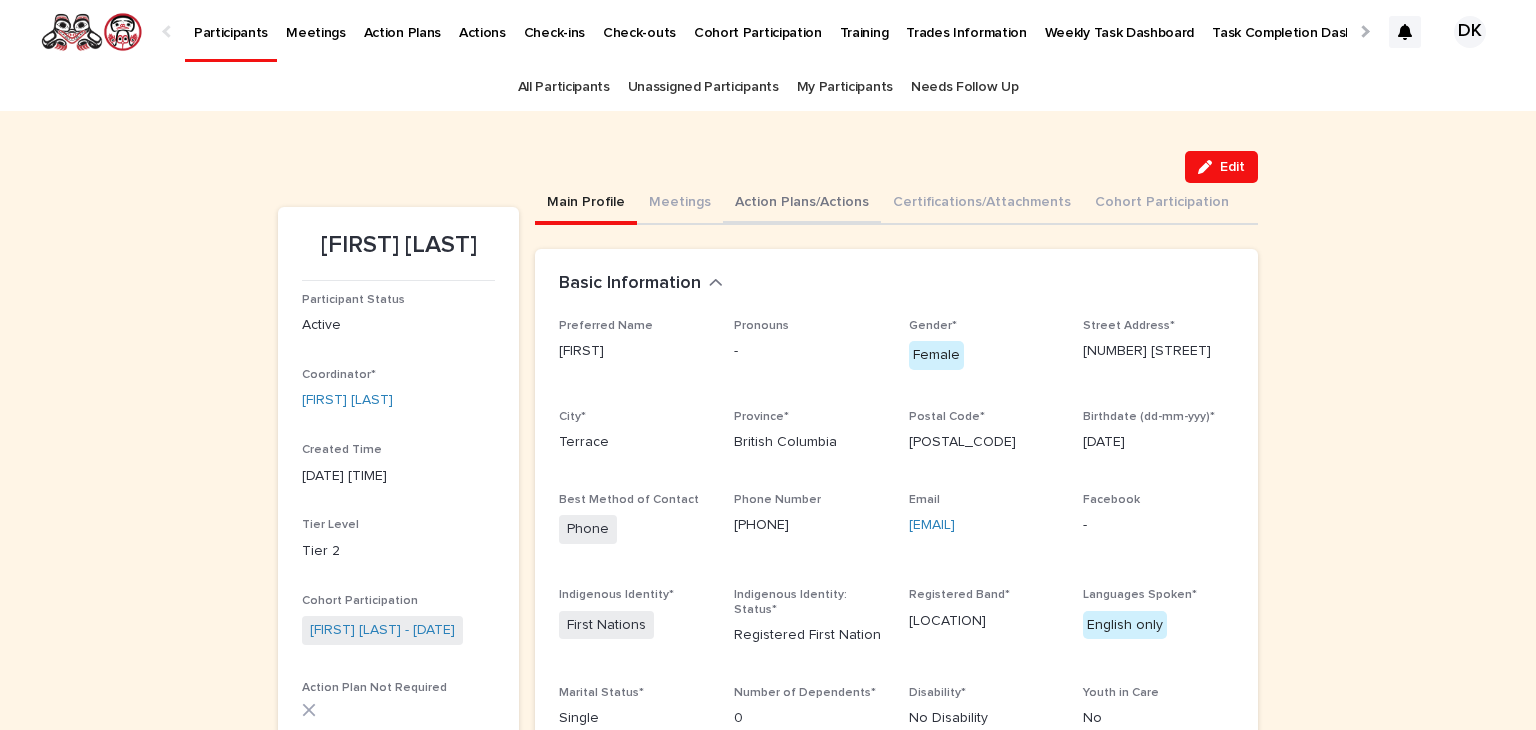 click on "Action Plans/Actions" at bounding box center (802, 204) 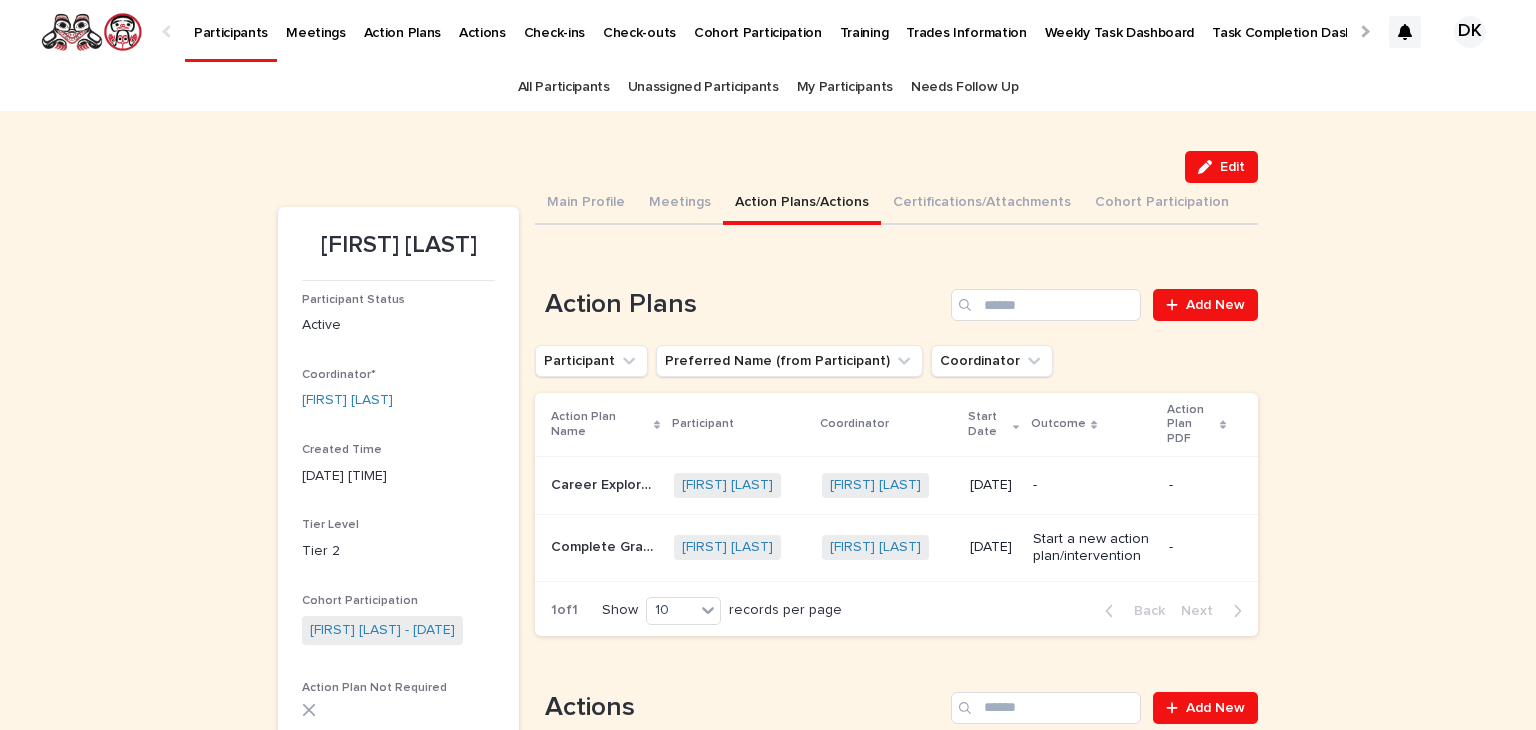 click on "Career Exploration and Development" at bounding box center (606, 483) 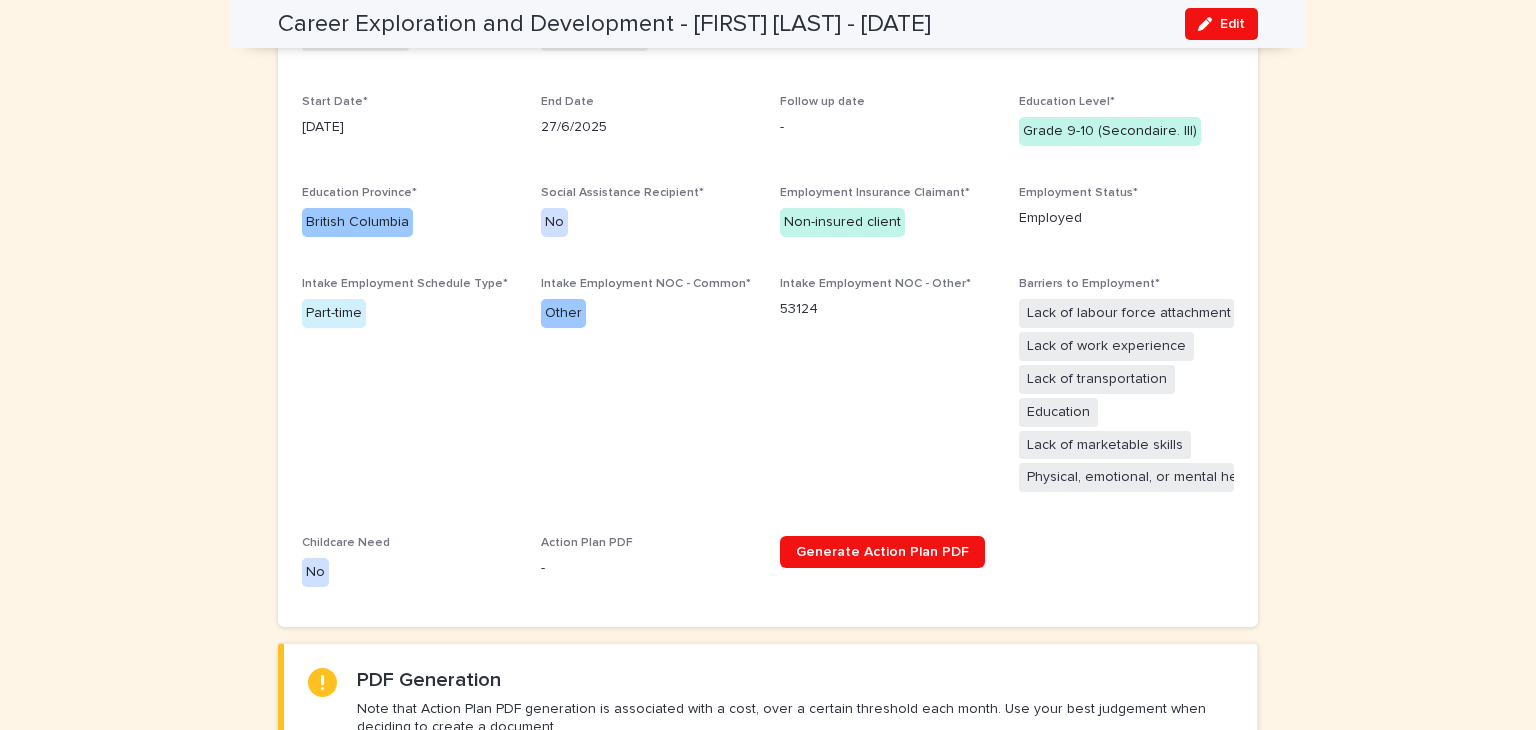scroll, scrollTop: 208, scrollLeft: 0, axis: vertical 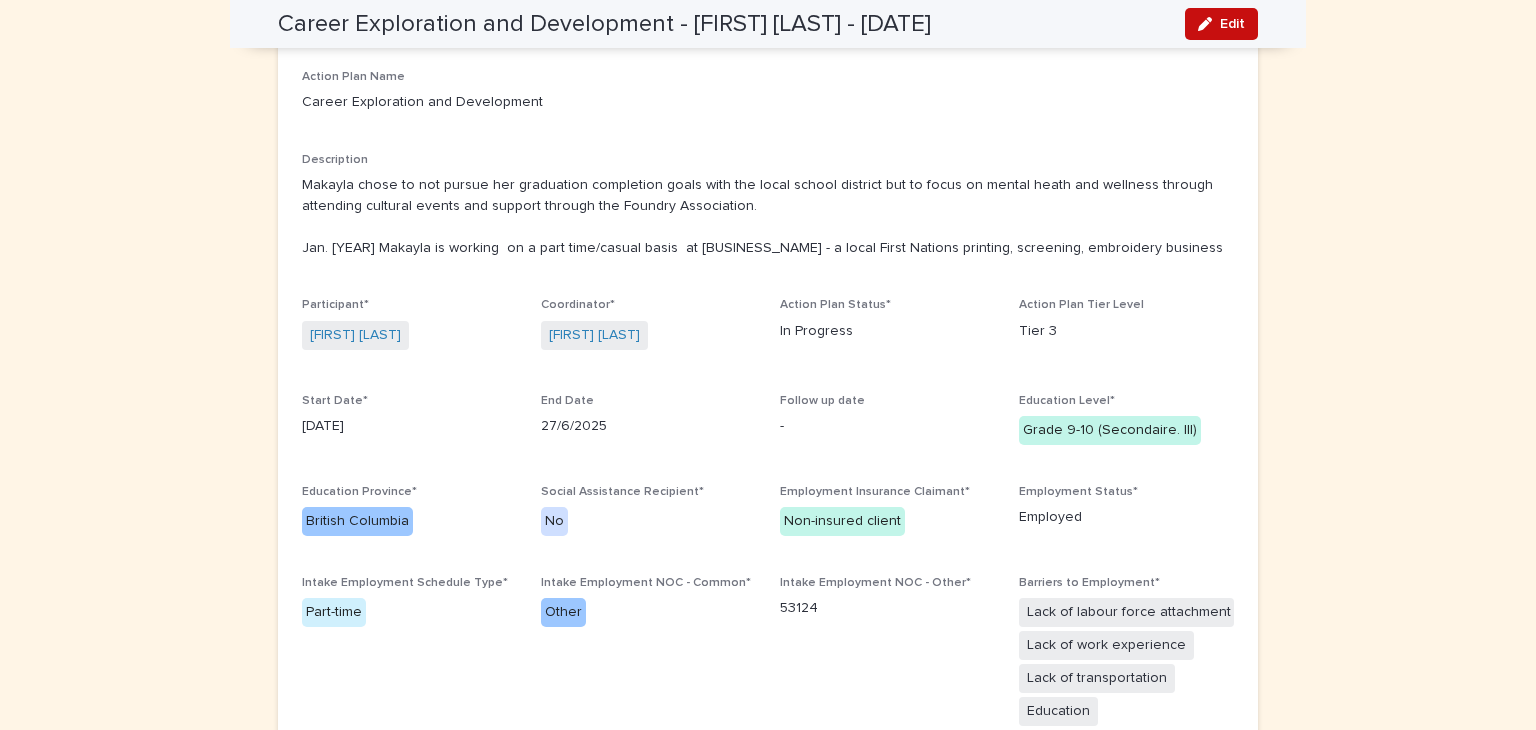 click on "Edit" at bounding box center [1232, 24] 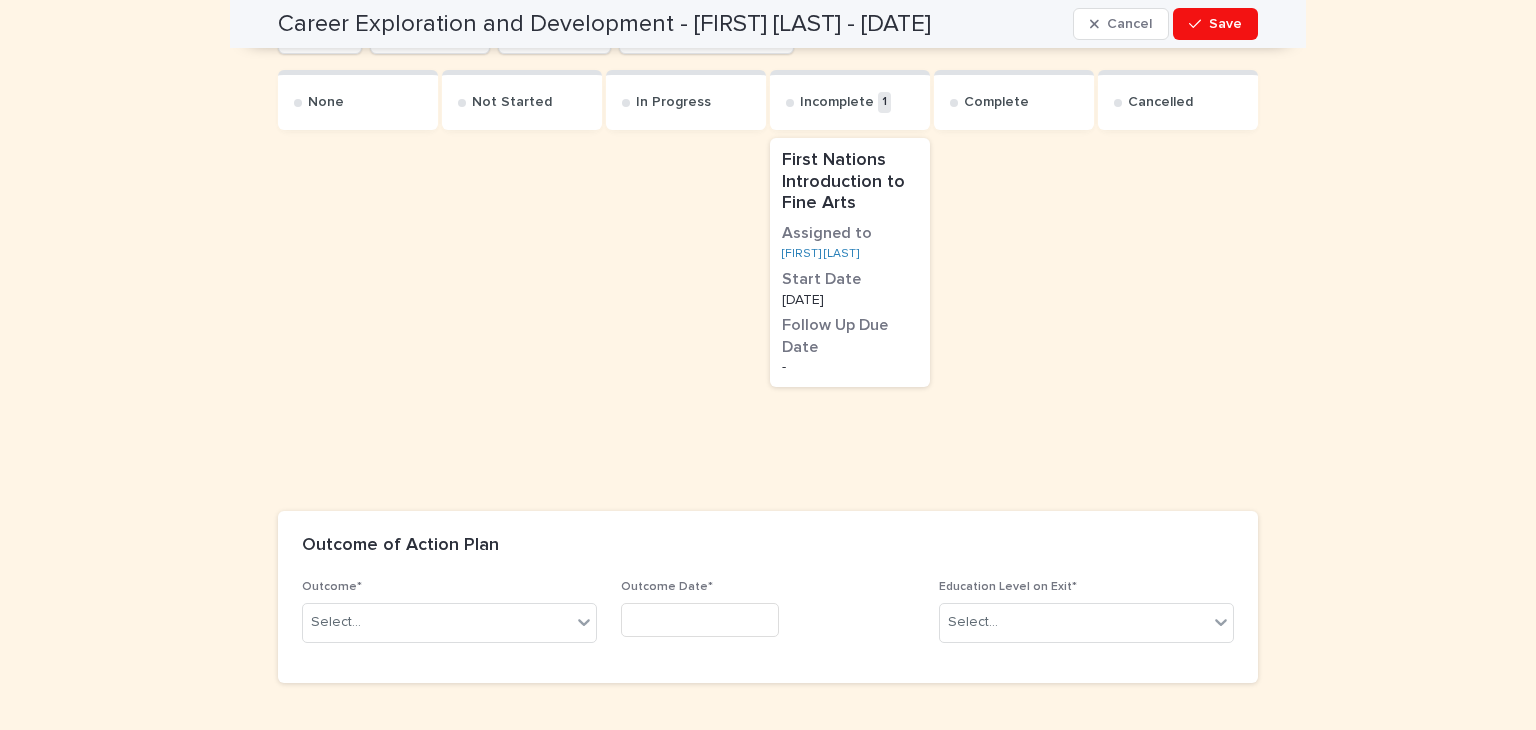 scroll, scrollTop: 1561, scrollLeft: 0, axis: vertical 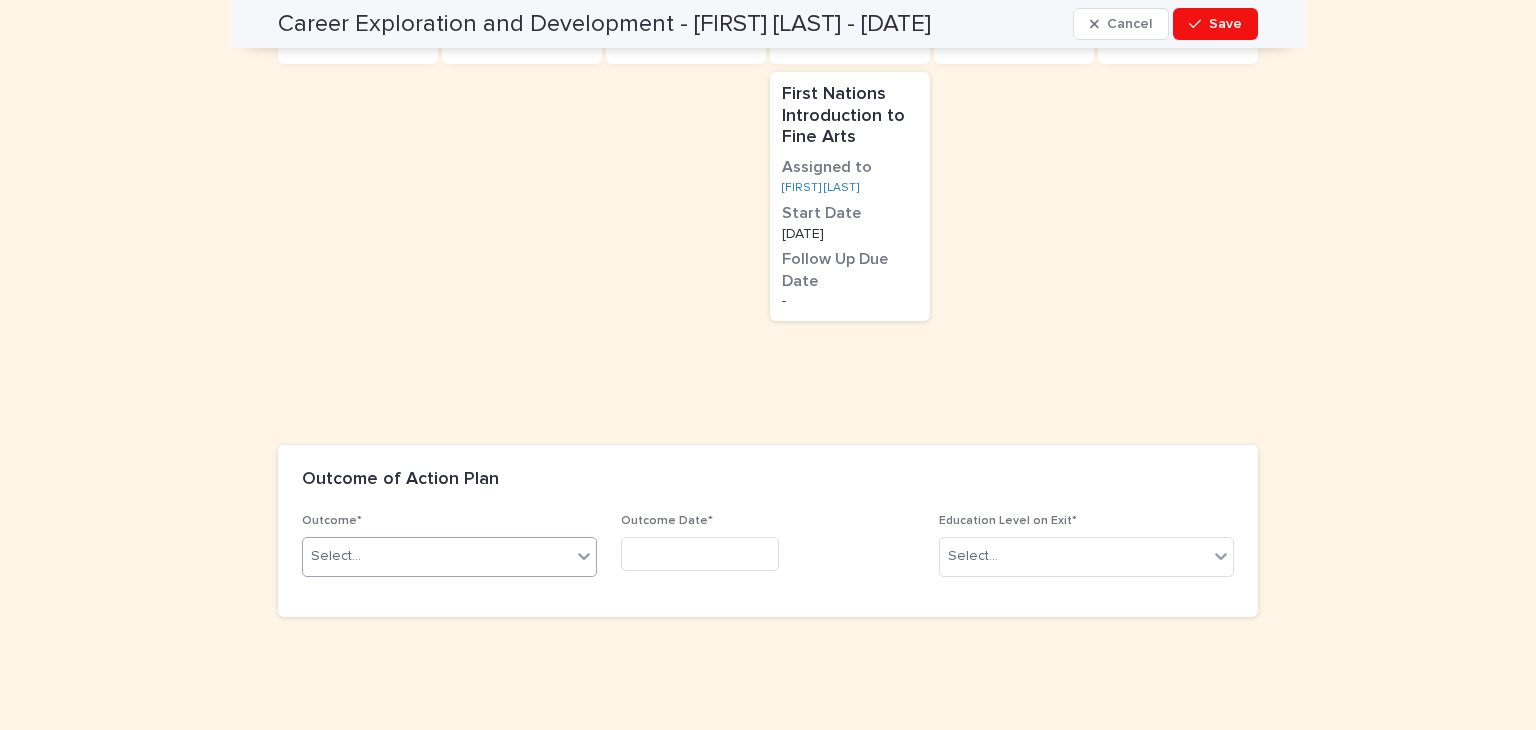 click at bounding box center [584, 556] 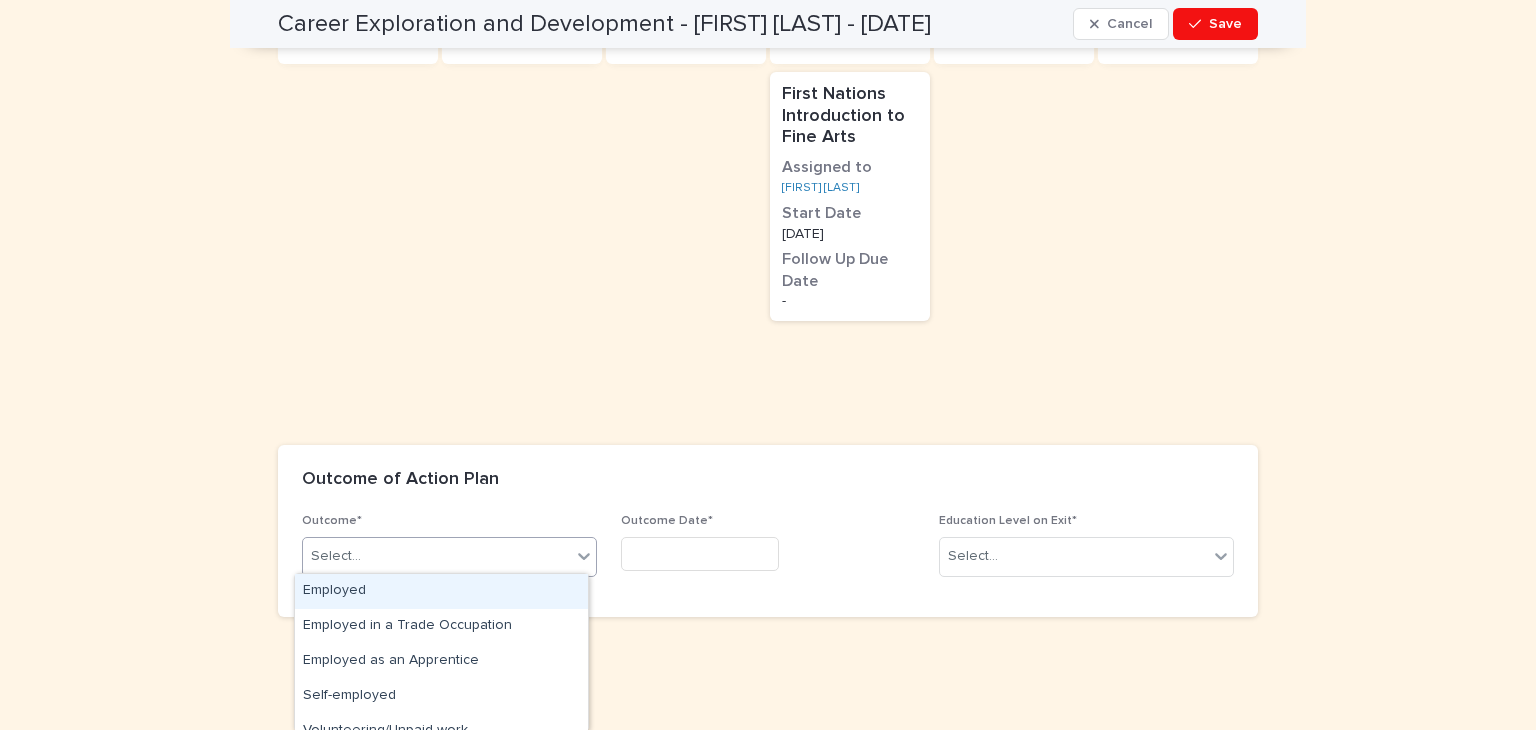 click on "Employed" at bounding box center (441, 591) 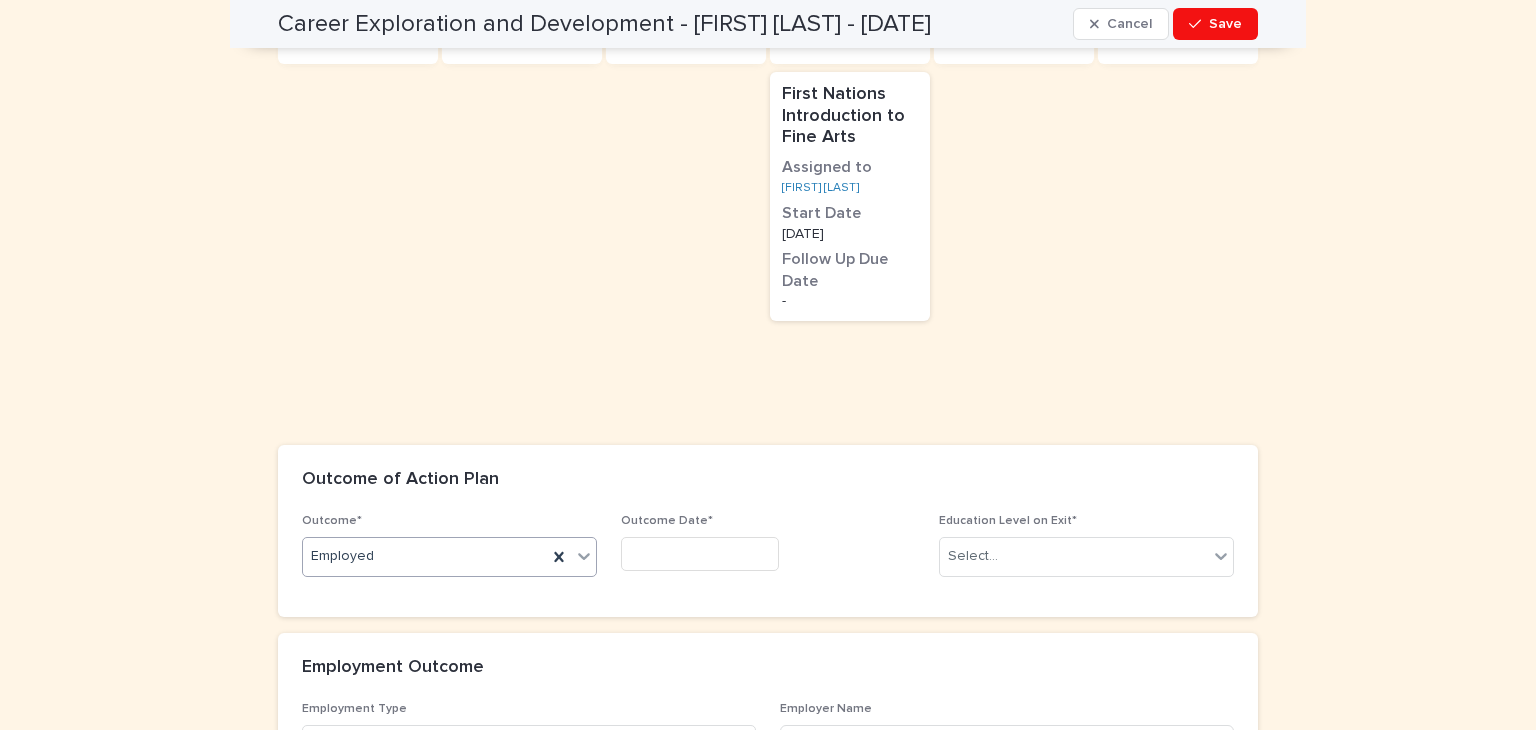 click at bounding box center (700, 554) 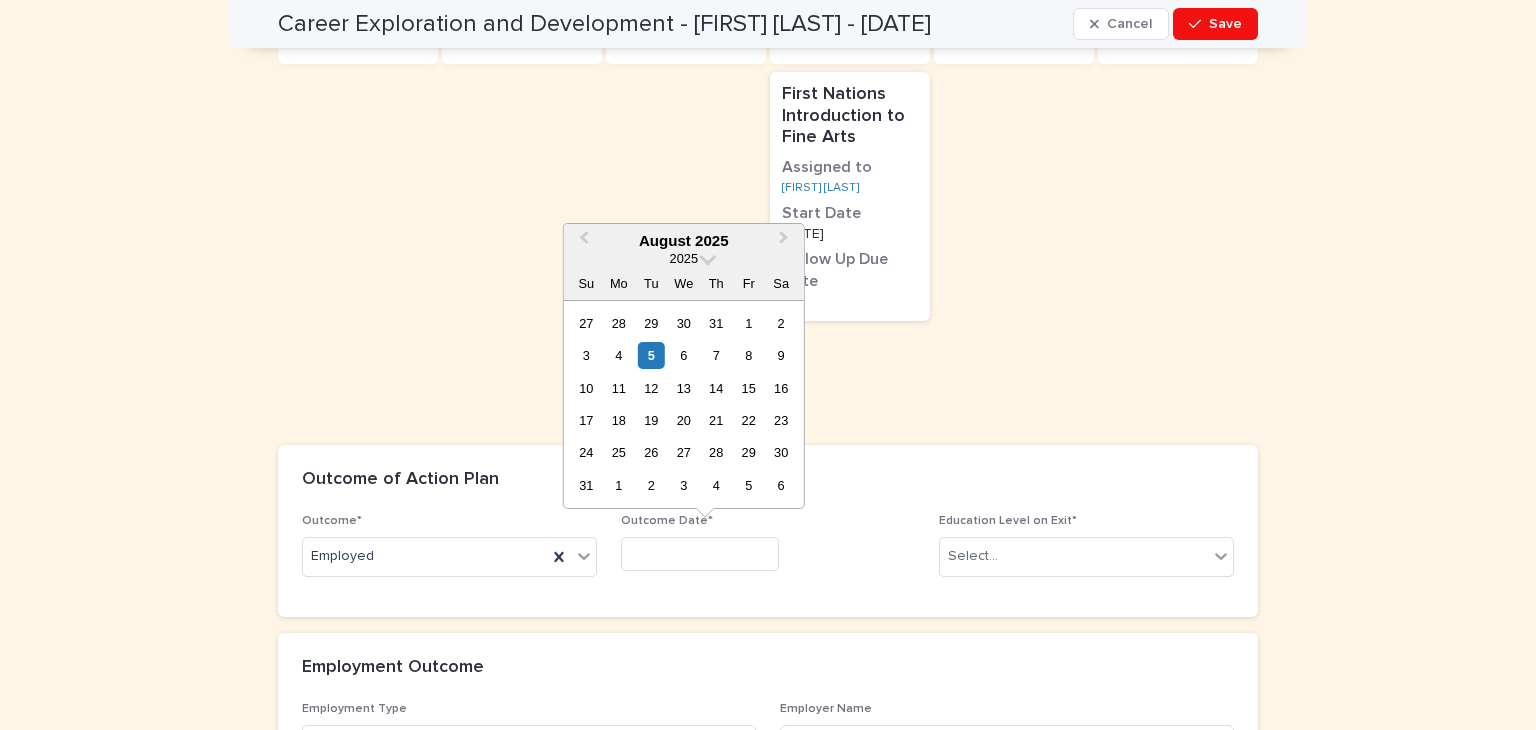 drag, startPoint x: 658, startPoint y: 347, endPoint x: 680, endPoint y: 345, distance: 22.090721 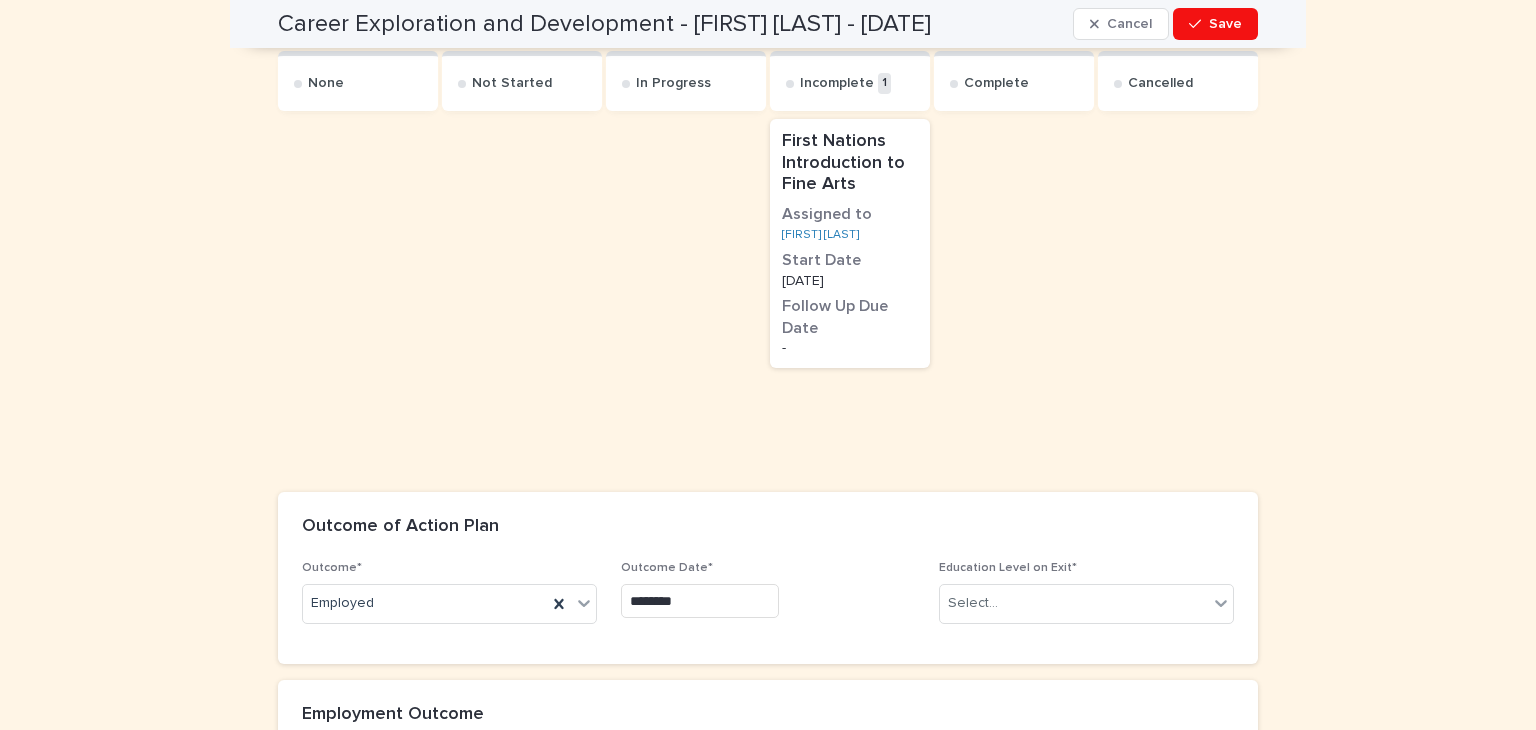 scroll, scrollTop: 1661, scrollLeft: 0, axis: vertical 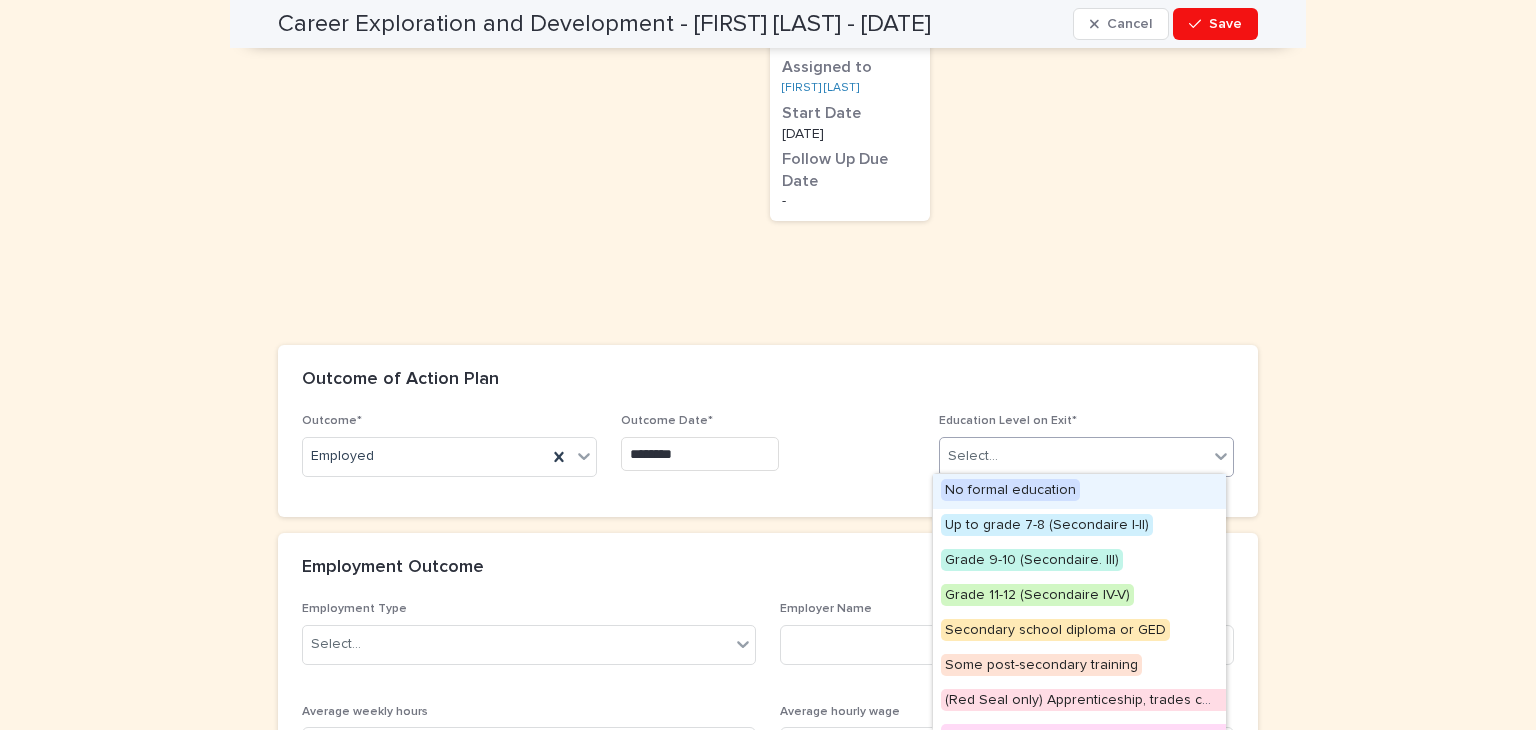 click 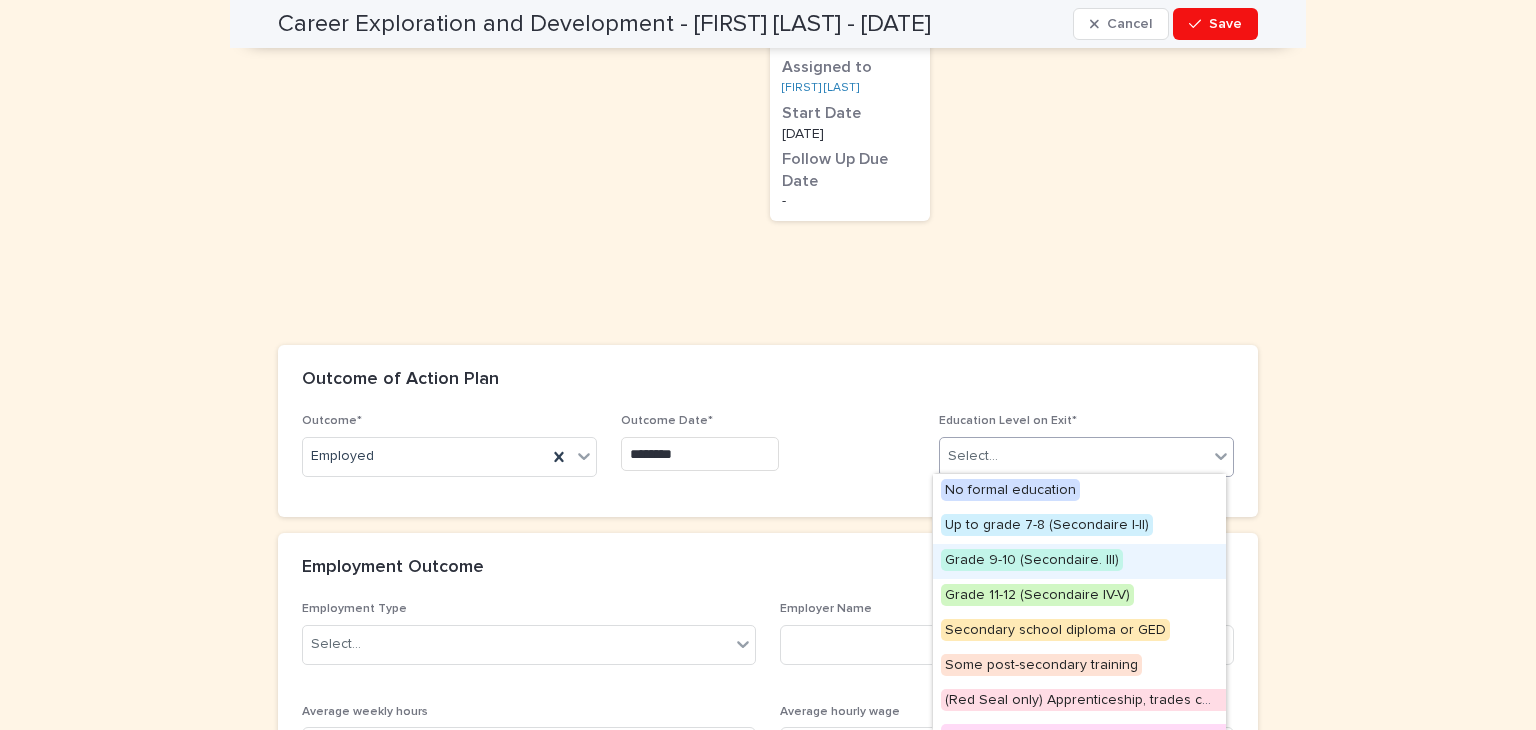 drag, startPoint x: 966, startPoint y: 552, endPoint x: 866, endPoint y: 551, distance: 100.005 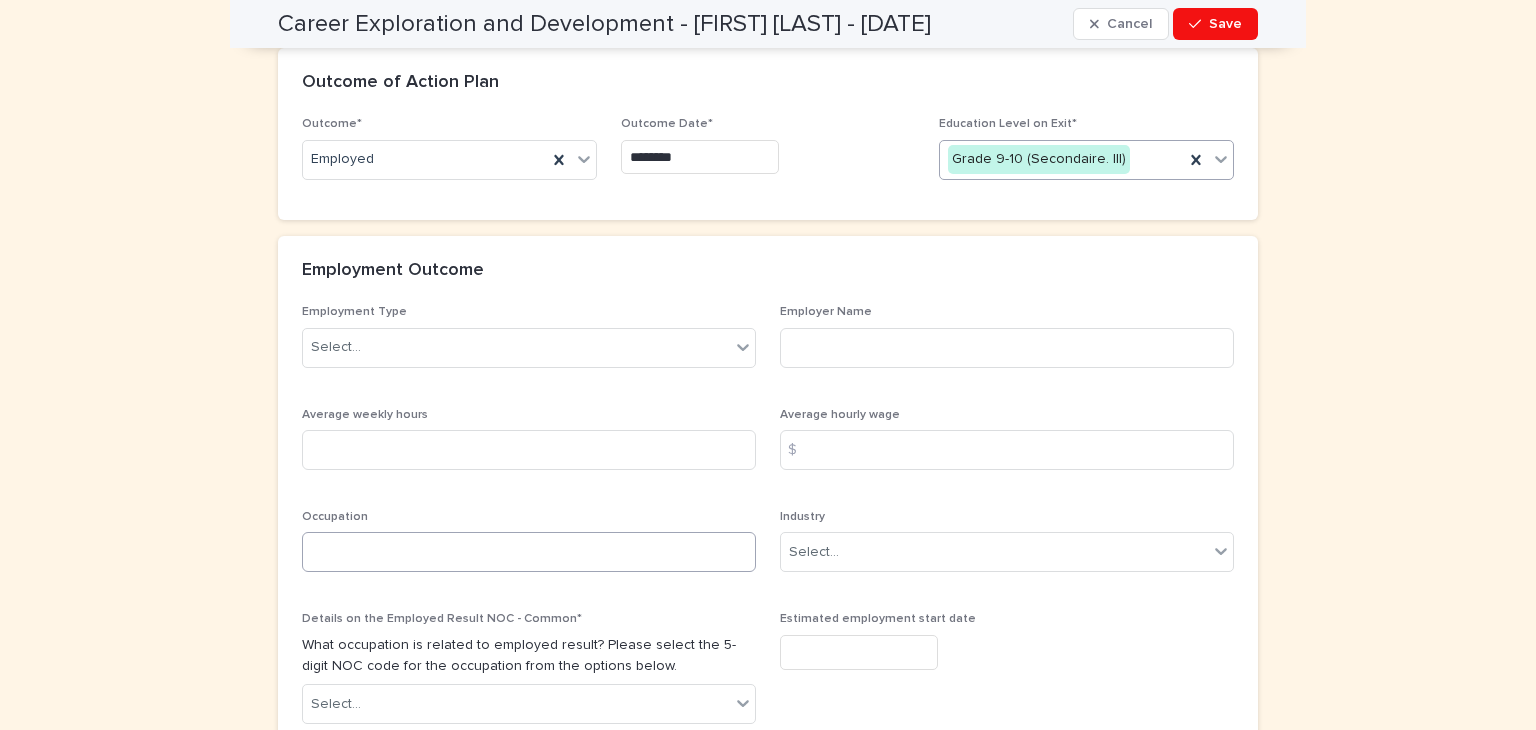 scroll, scrollTop: 1961, scrollLeft: 0, axis: vertical 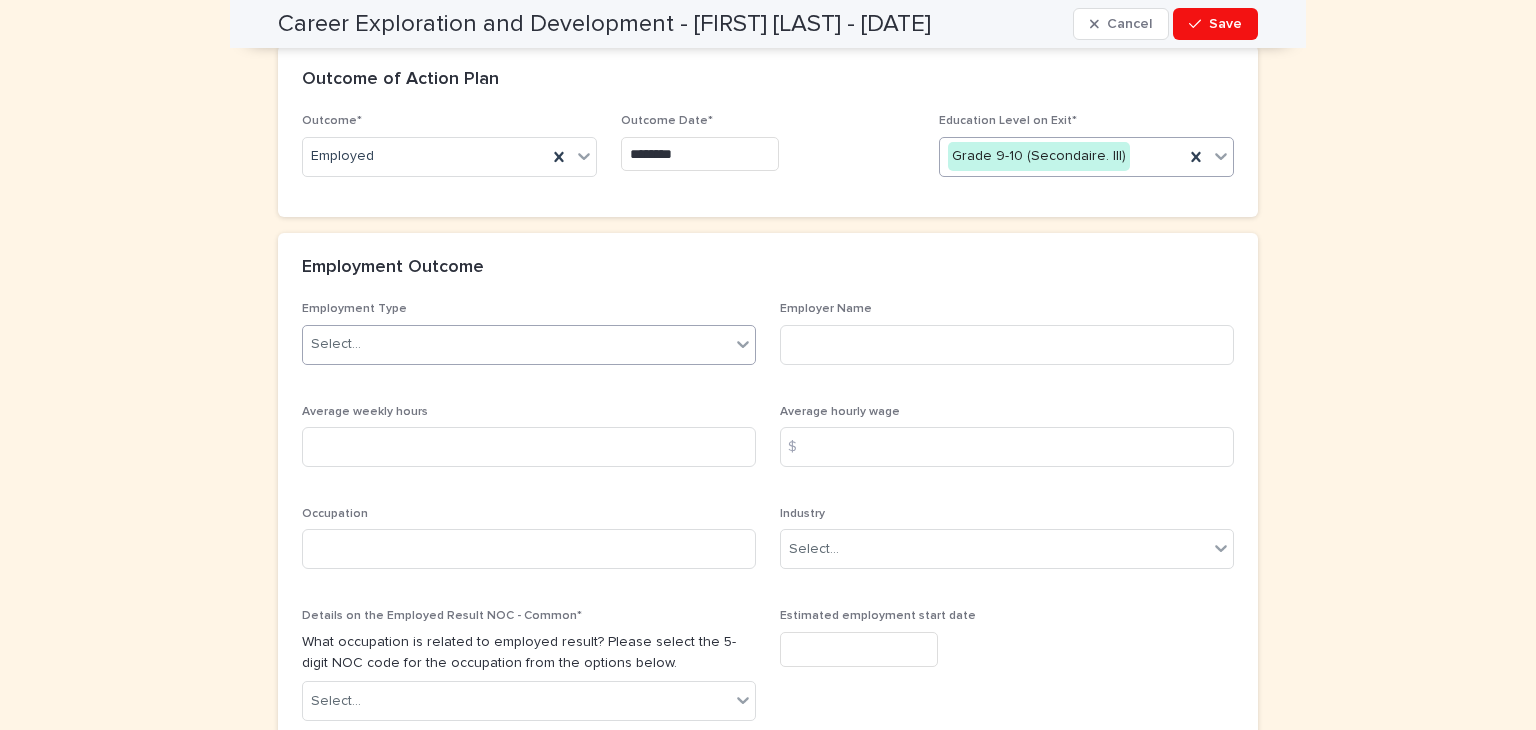 click 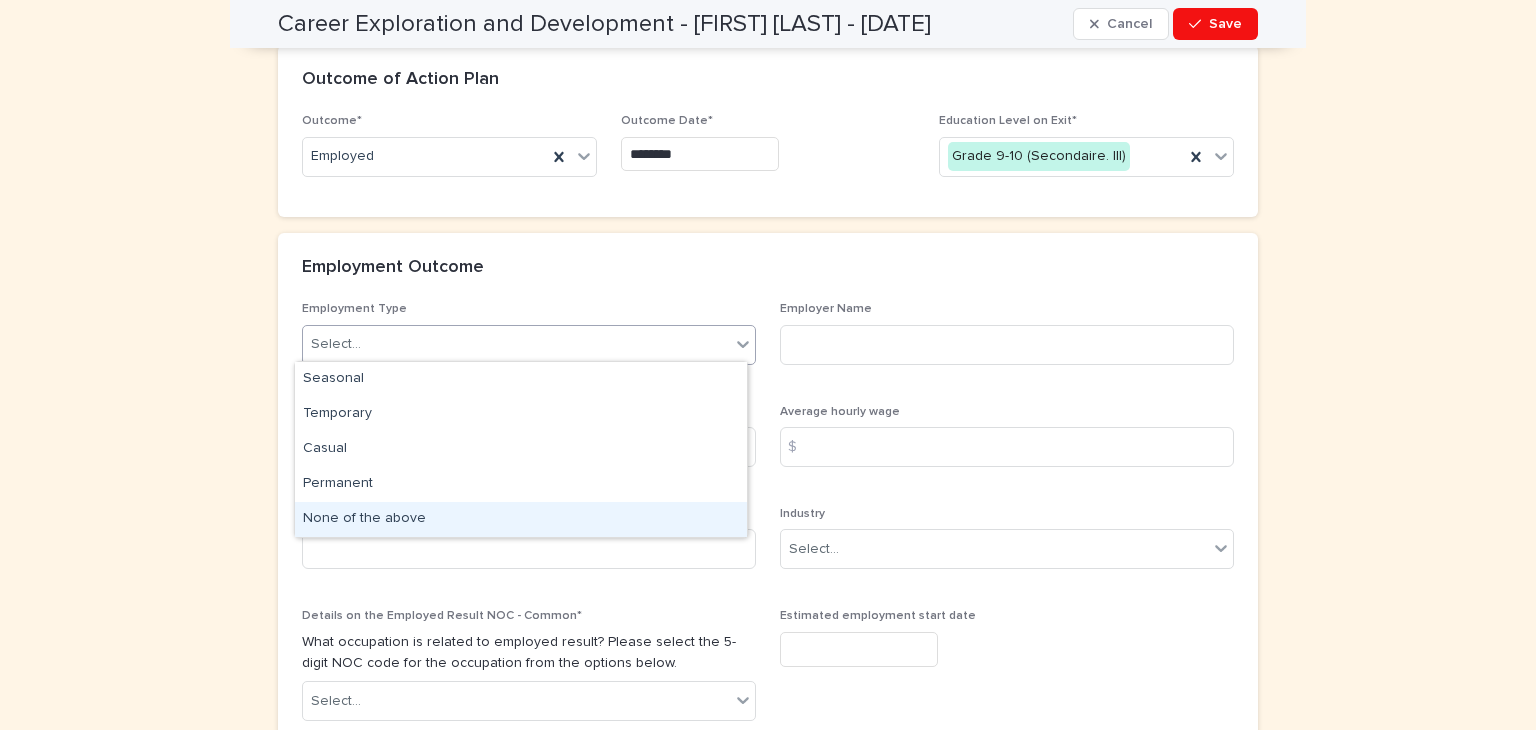 click on "None of the above" at bounding box center [521, 519] 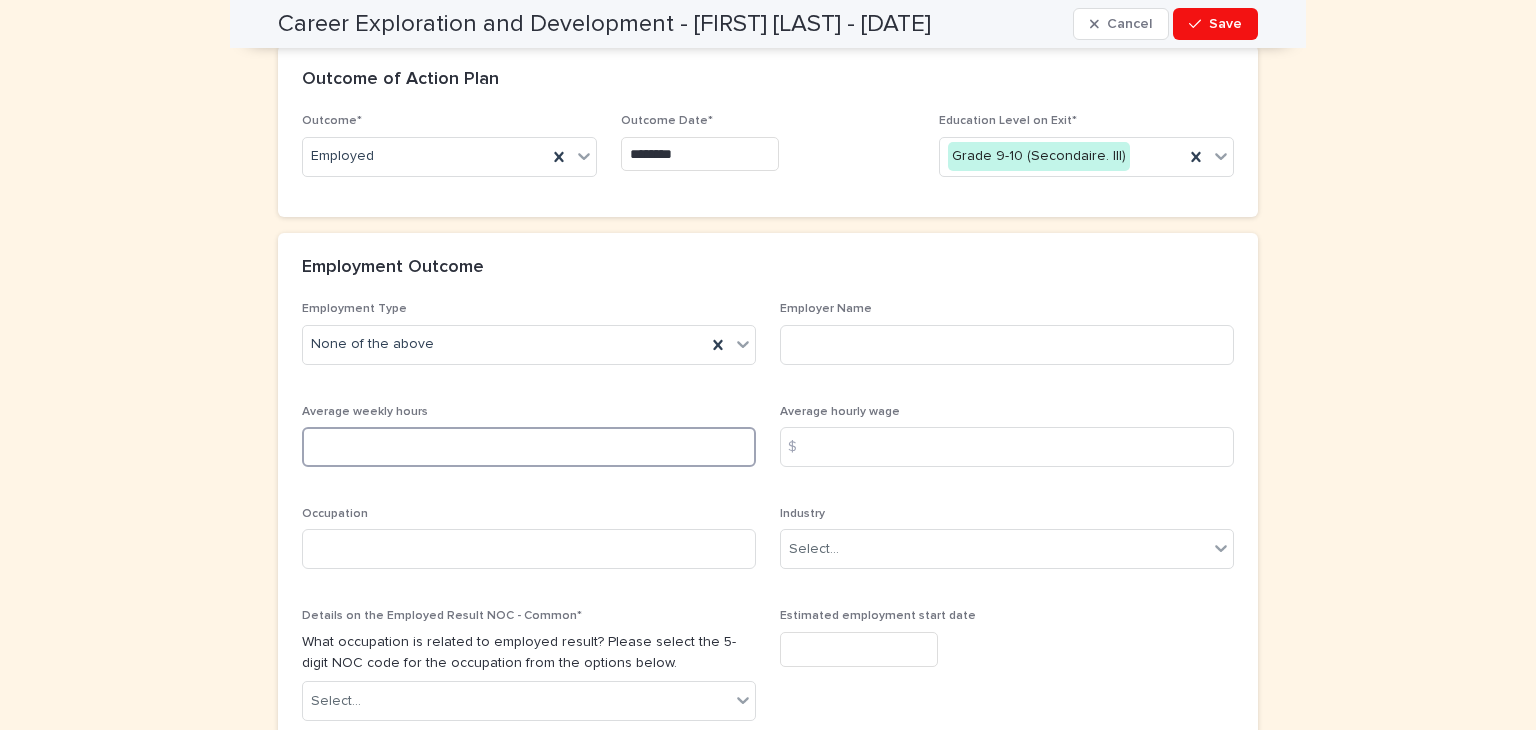 click at bounding box center (529, 447) 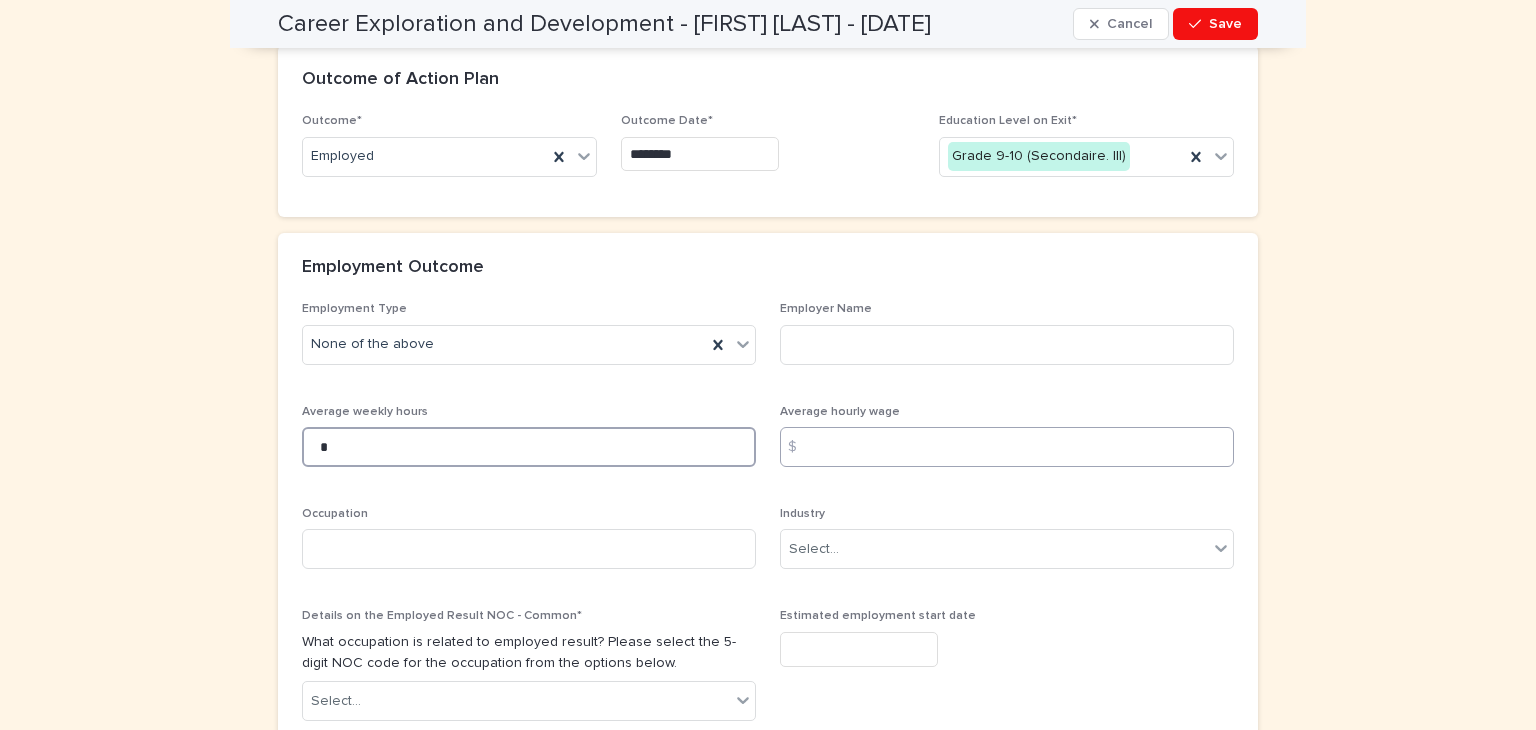 type on "*" 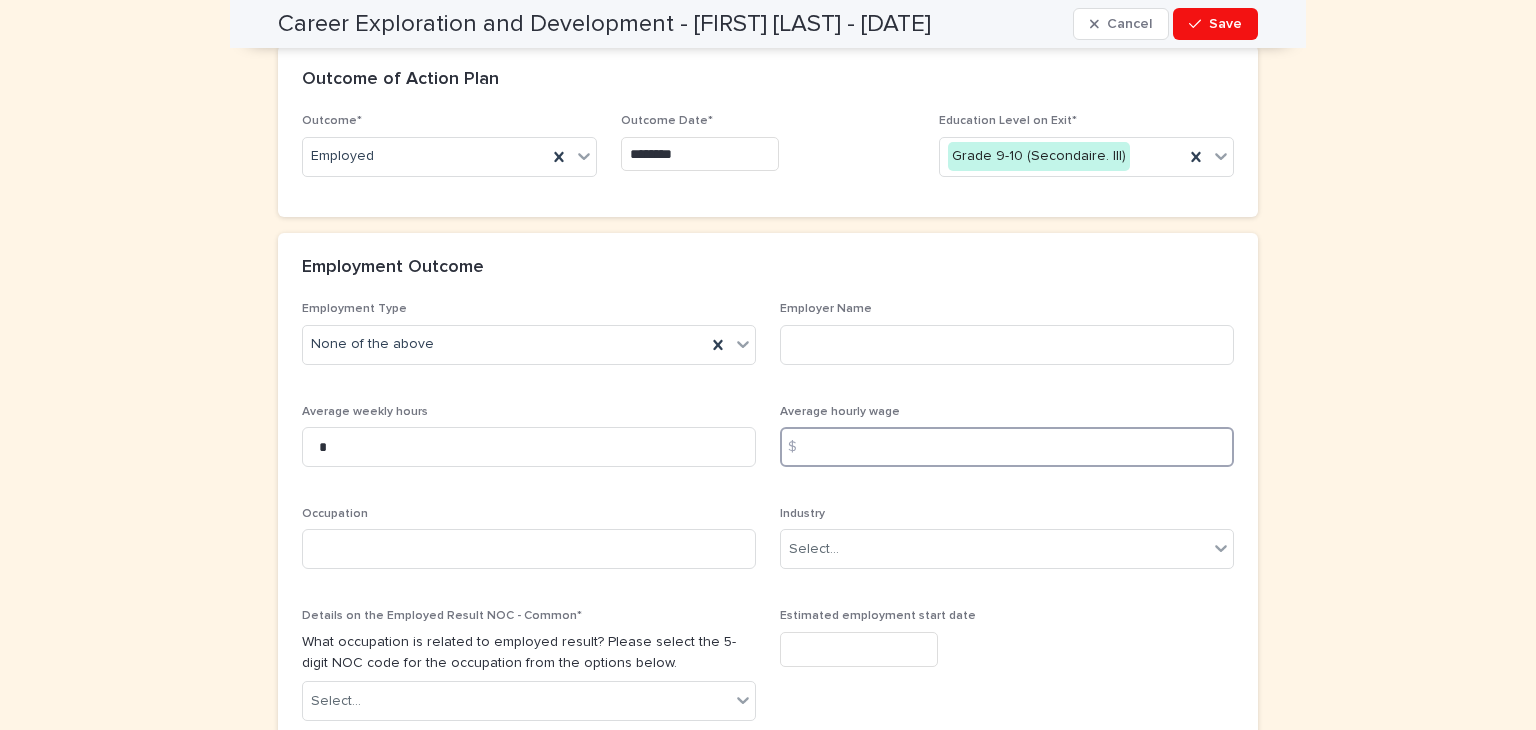 click at bounding box center (1007, 447) 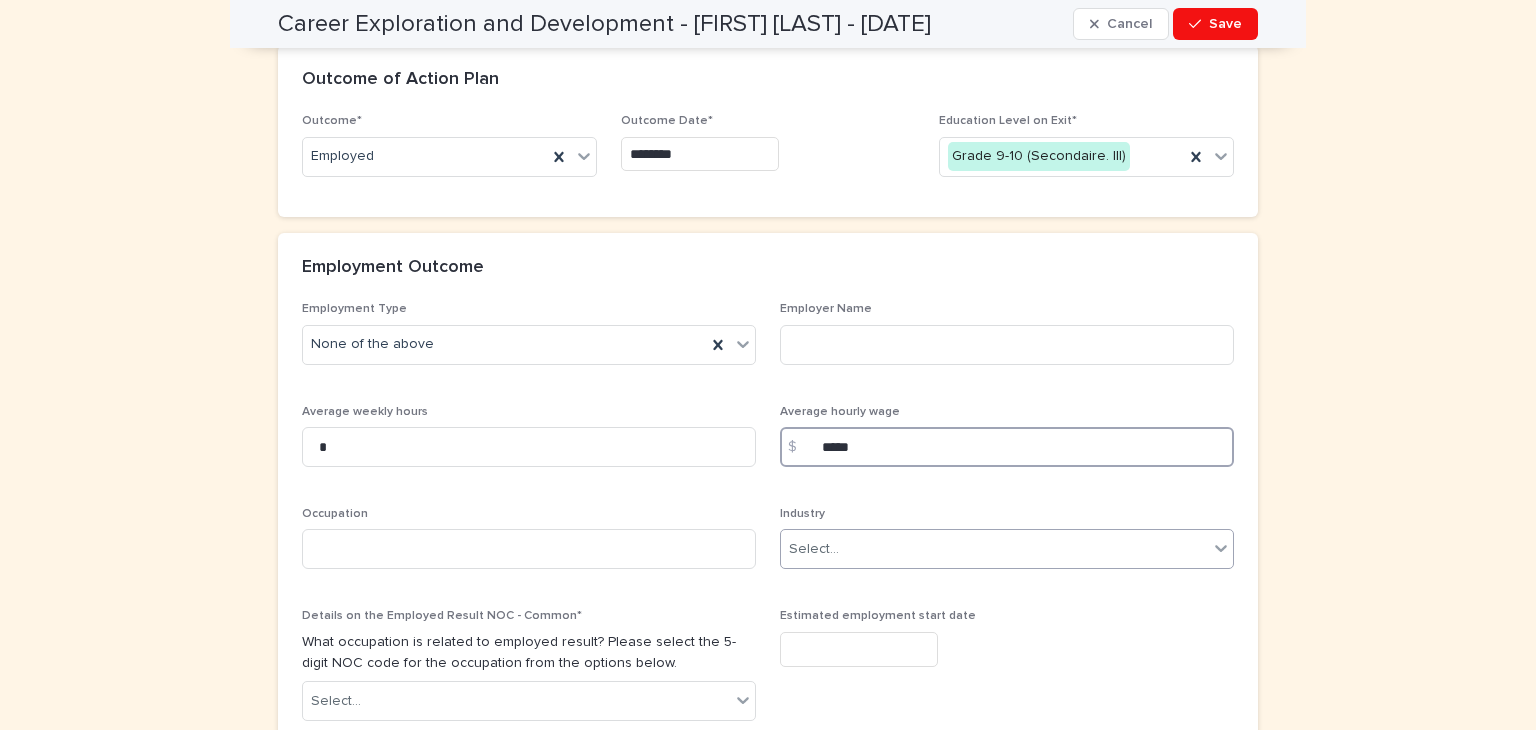 type on "*****" 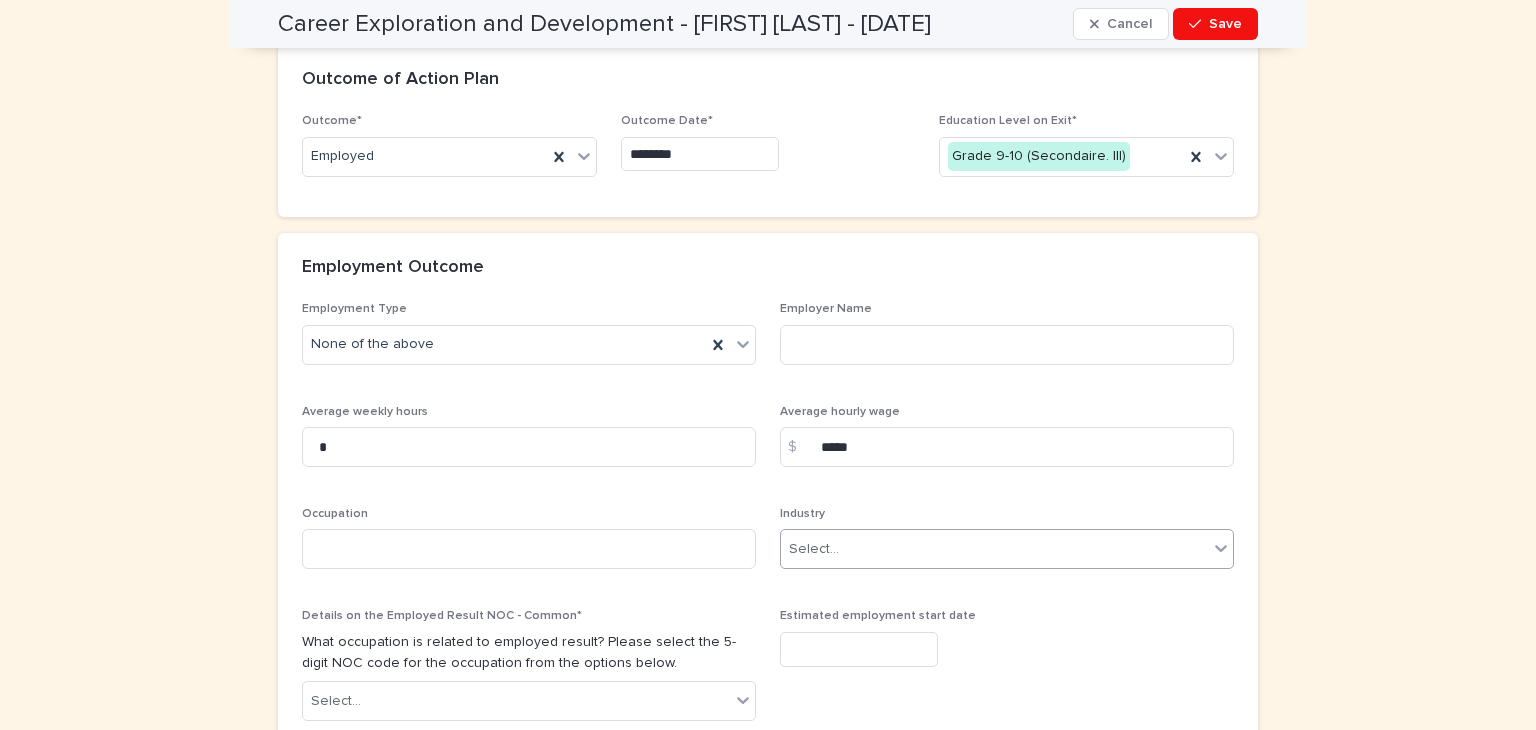click 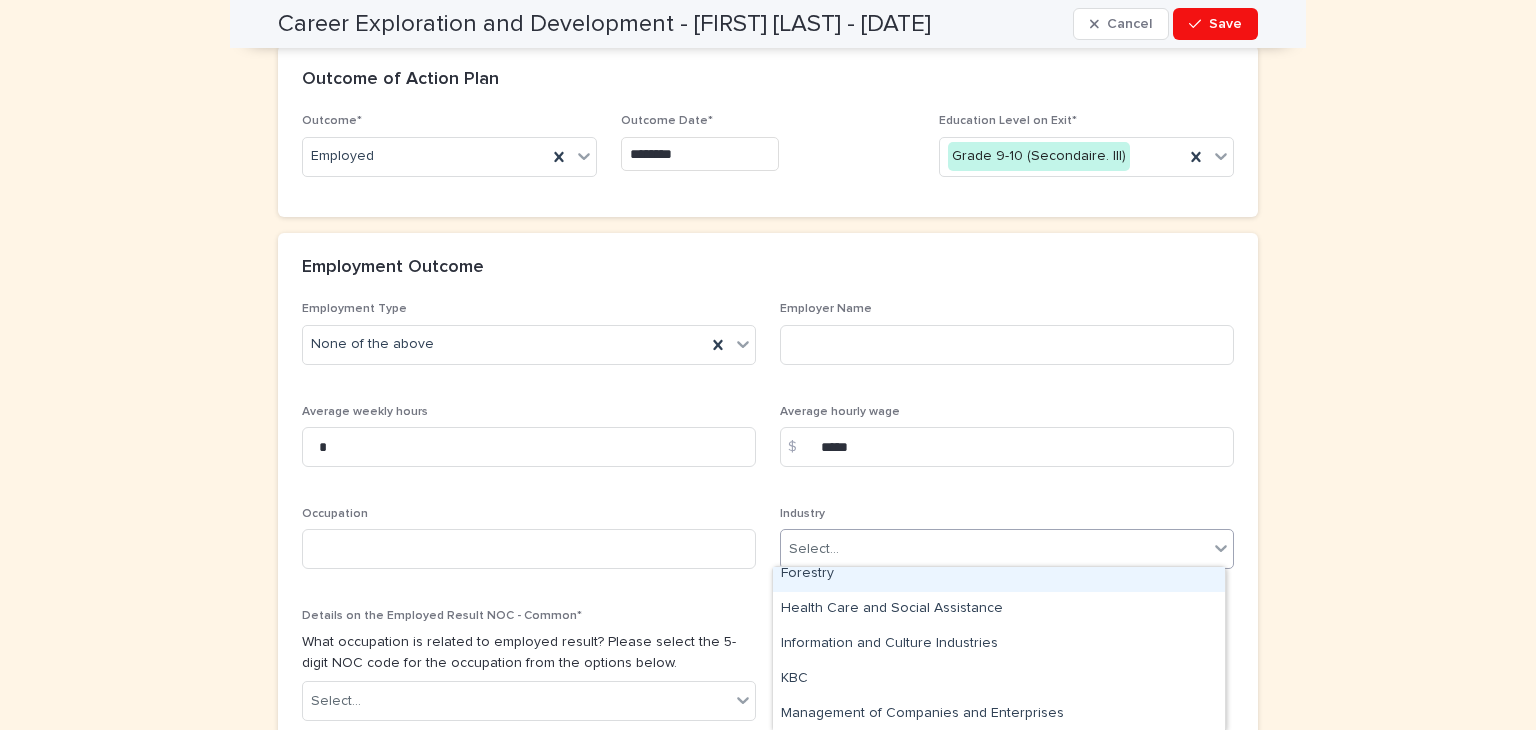 scroll, scrollTop: 400, scrollLeft: 0, axis: vertical 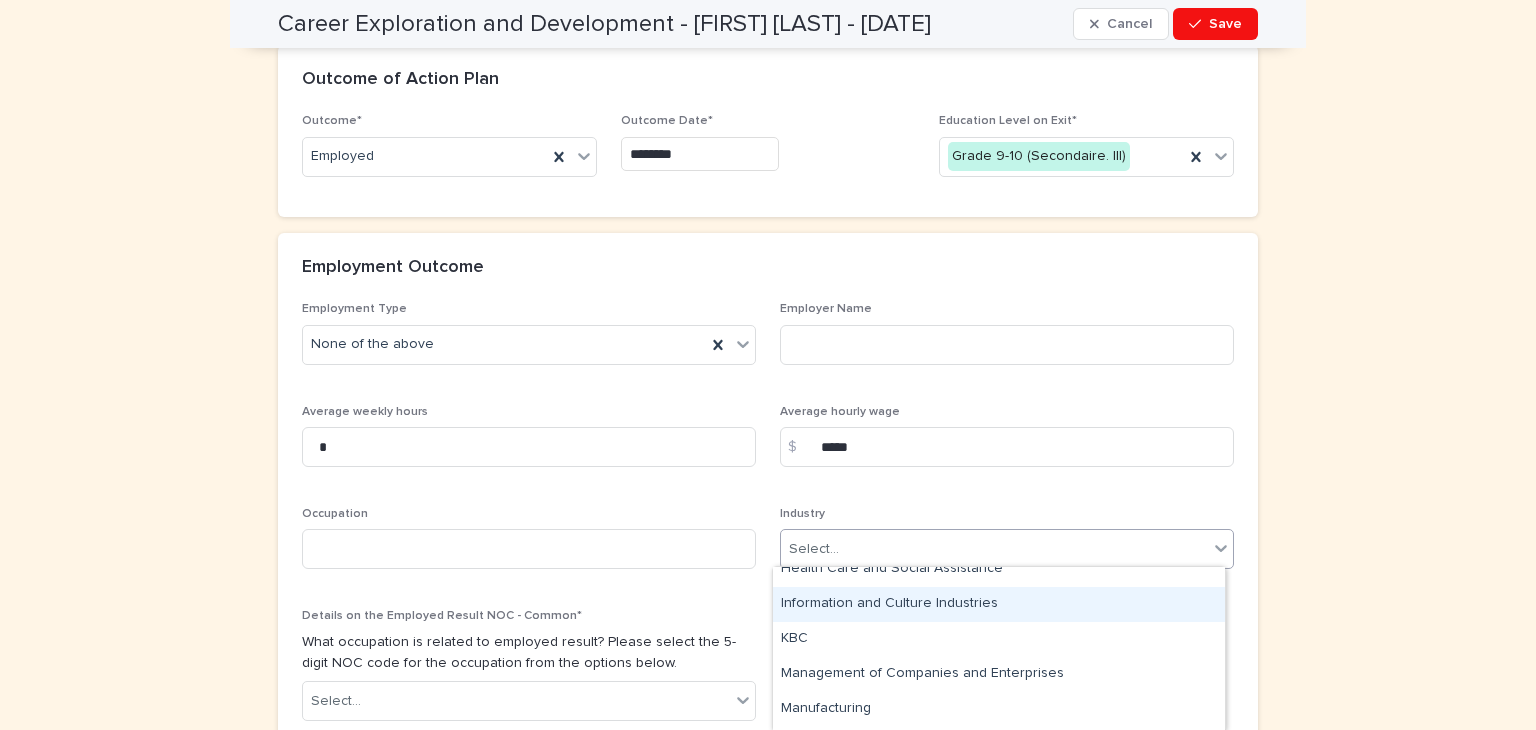 click on "Information and Culture Industries" at bounding box center [999, 604] 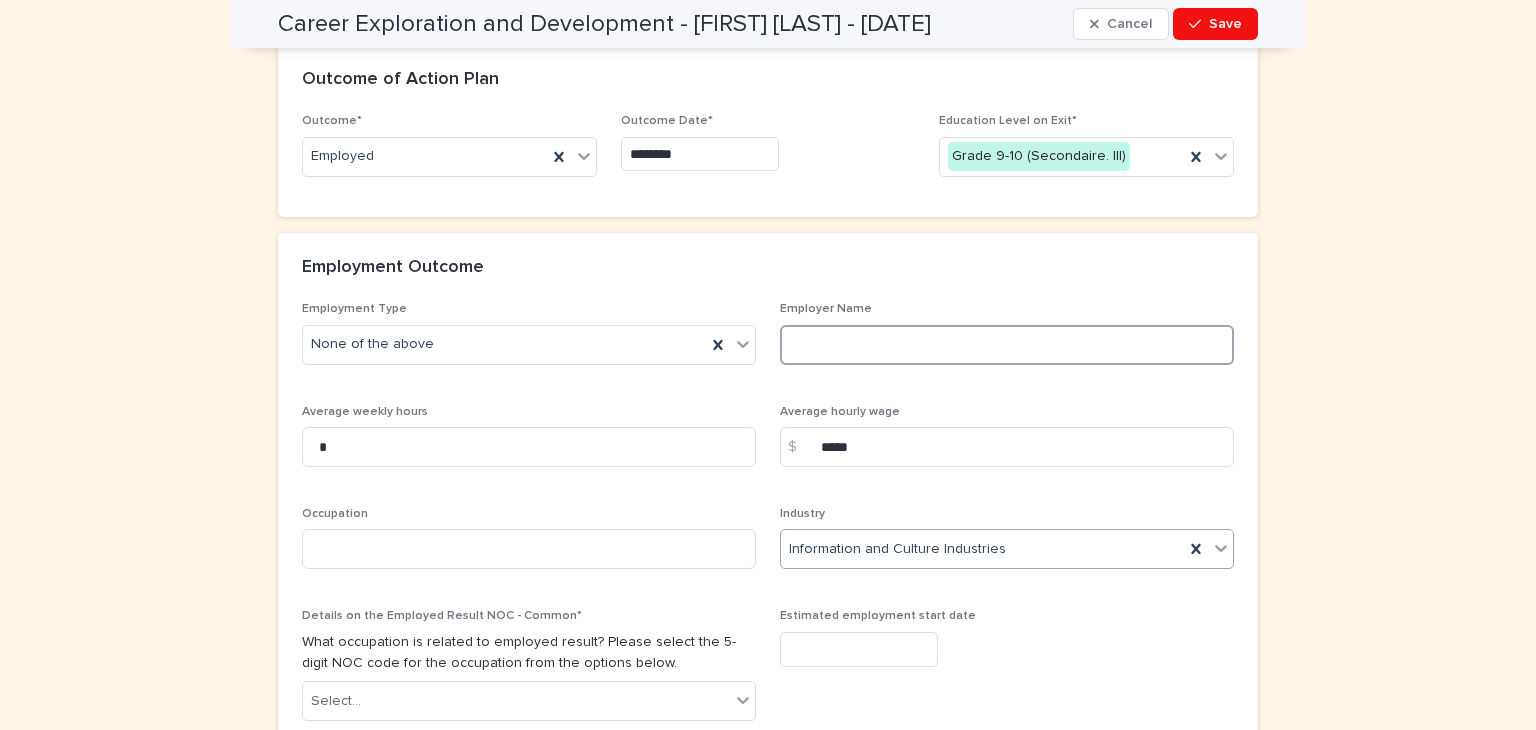 click at bounding box center (1007, 345) 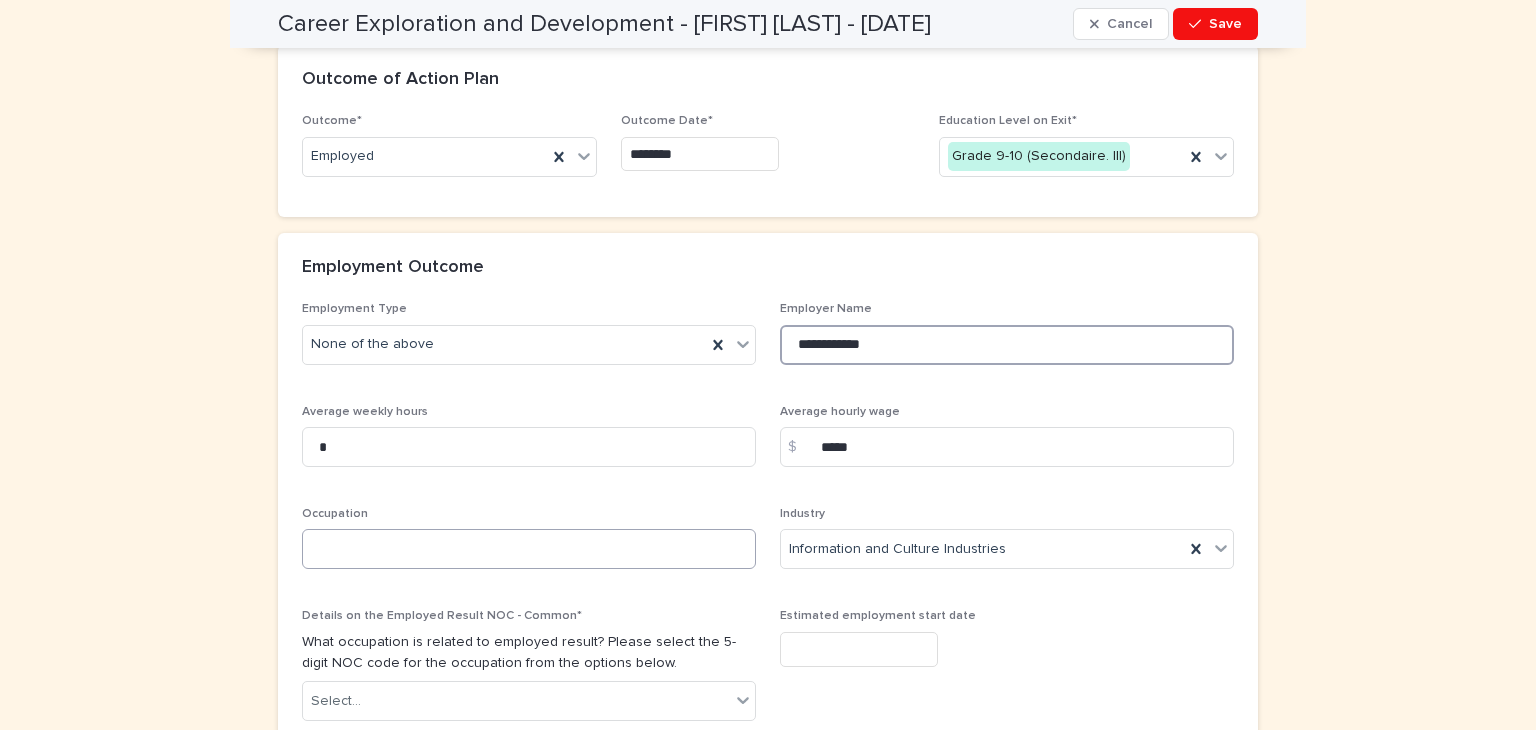 type on "**********" 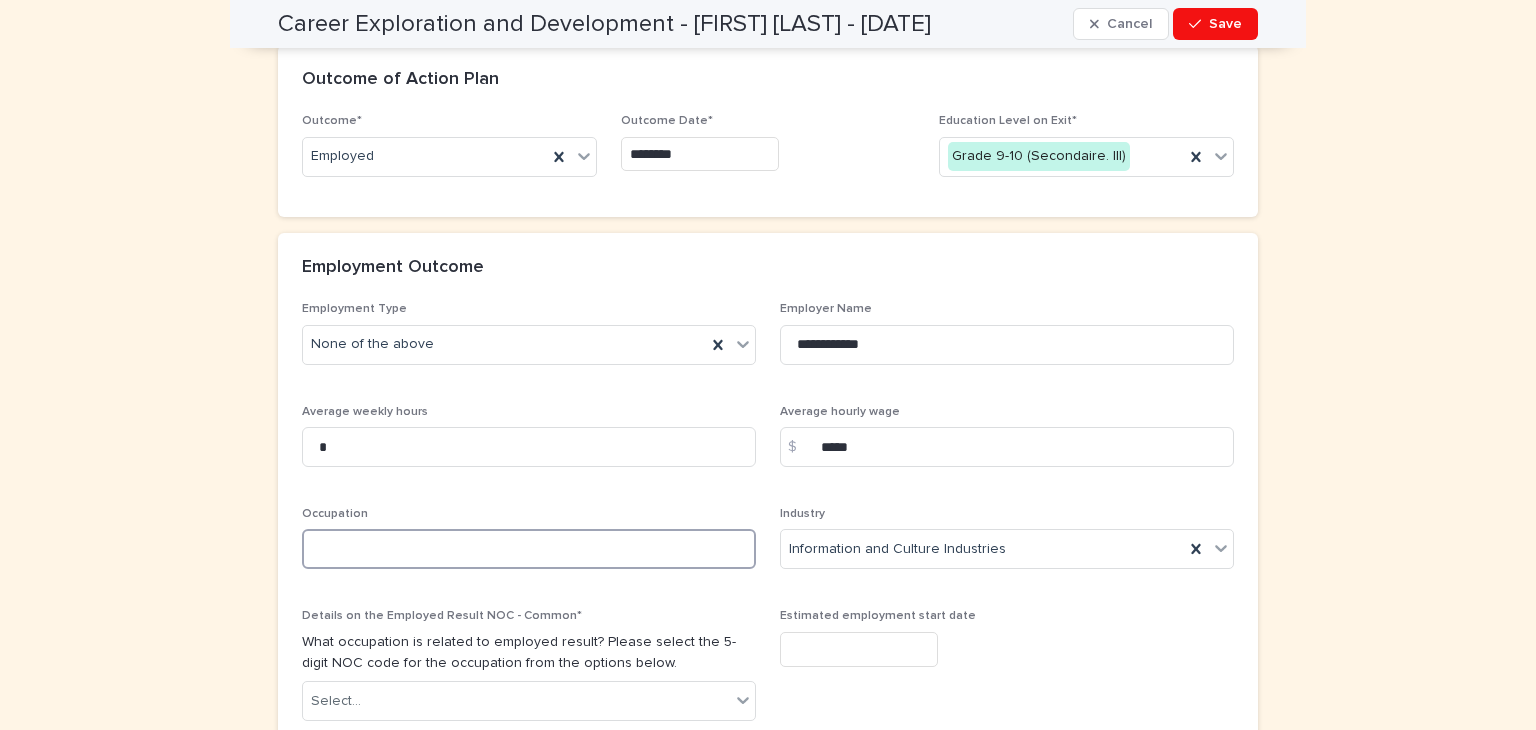 click at bounding box center (529, 549) 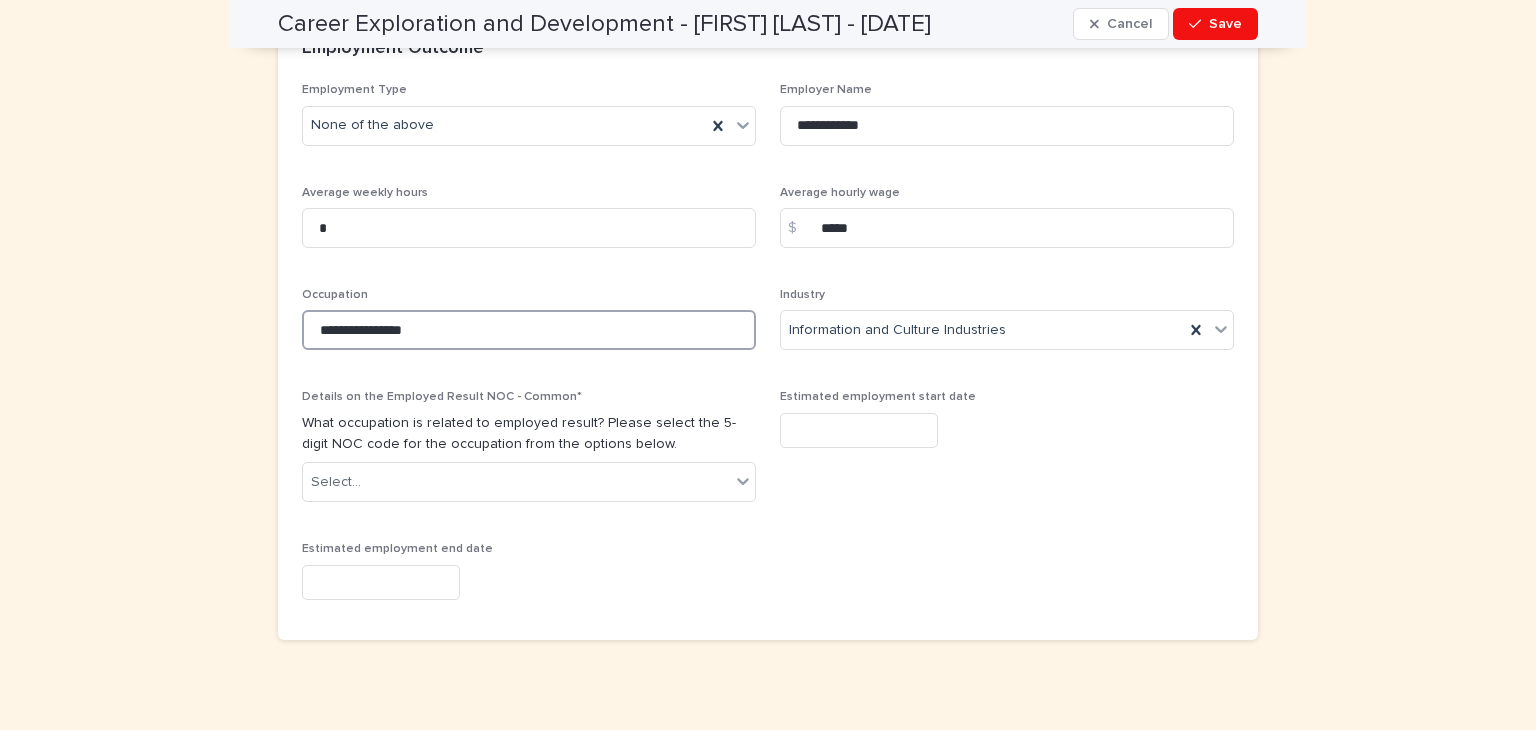 scroll, scrollTop: 2202, scrollLeft: 0, axis: vertical 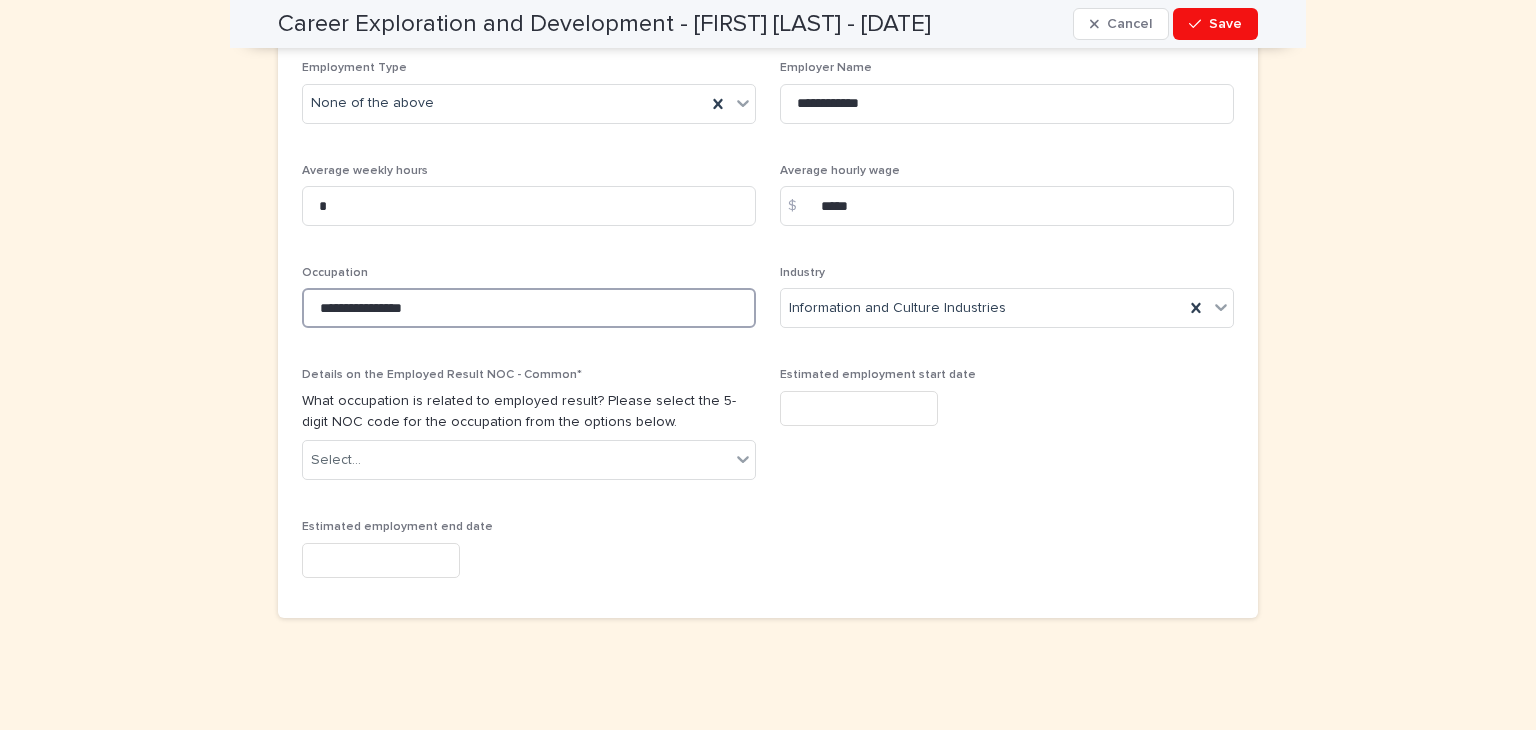 type on "**********" 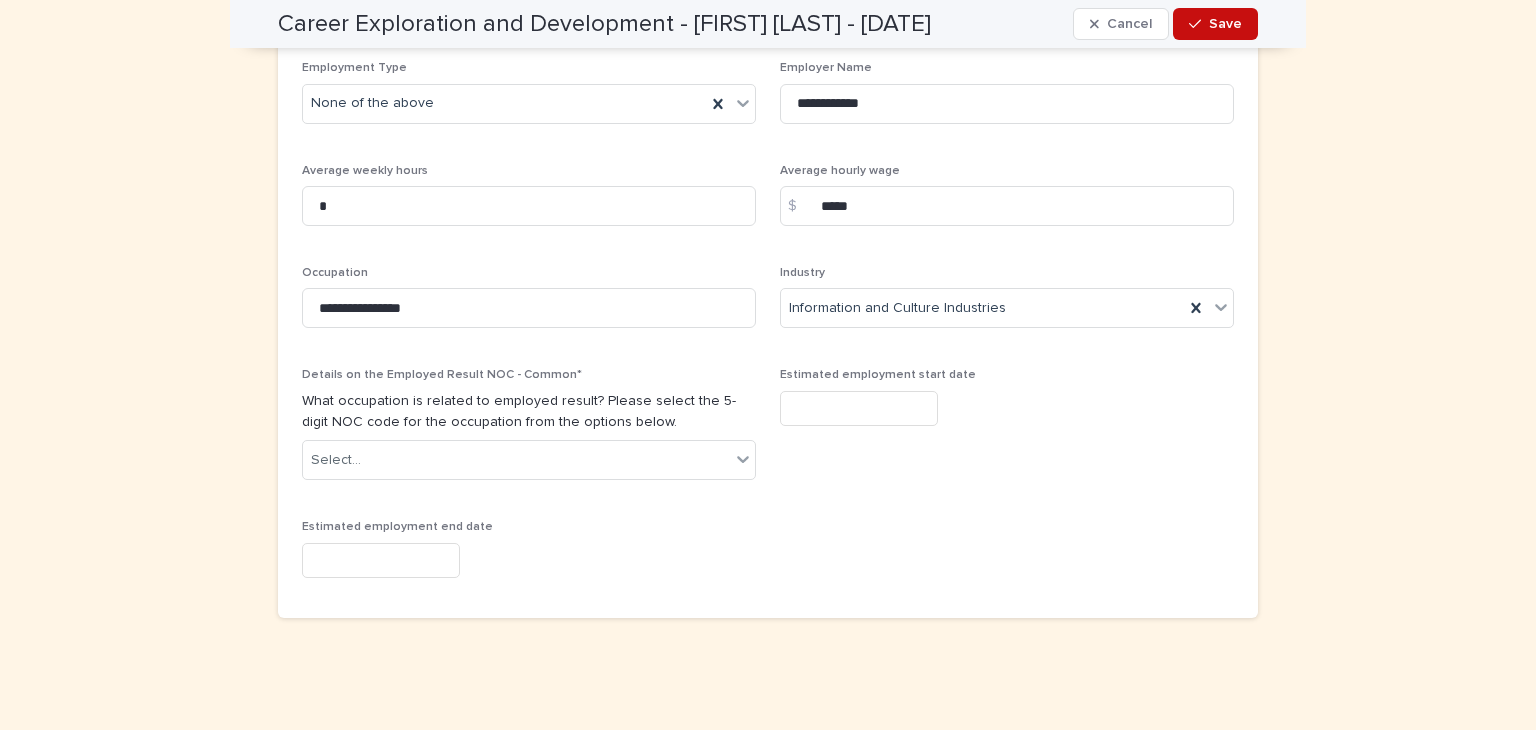 click on "Save" at bounding box center [1225, 24] 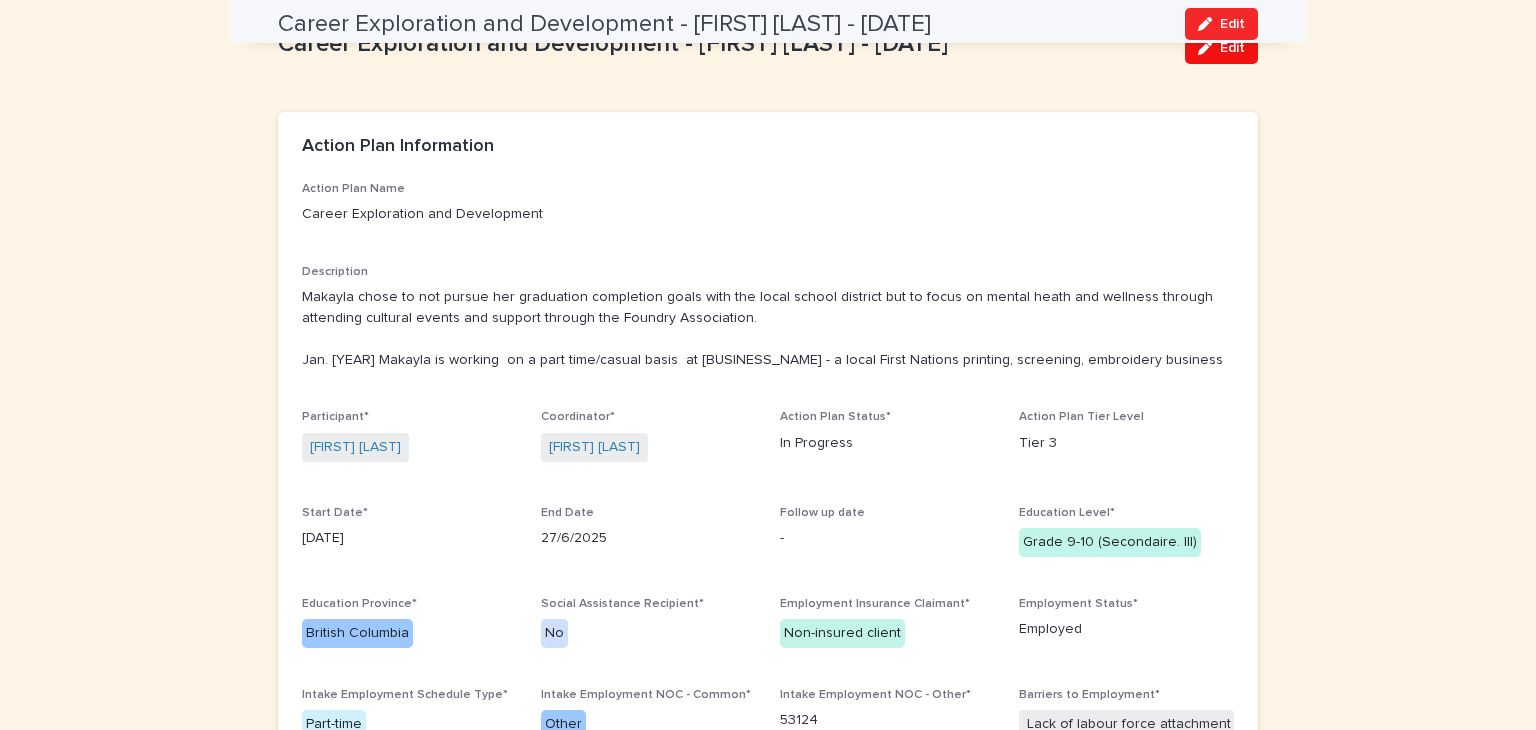 scroll, scrollTop: 0, scrollLeft: 0, axis: both 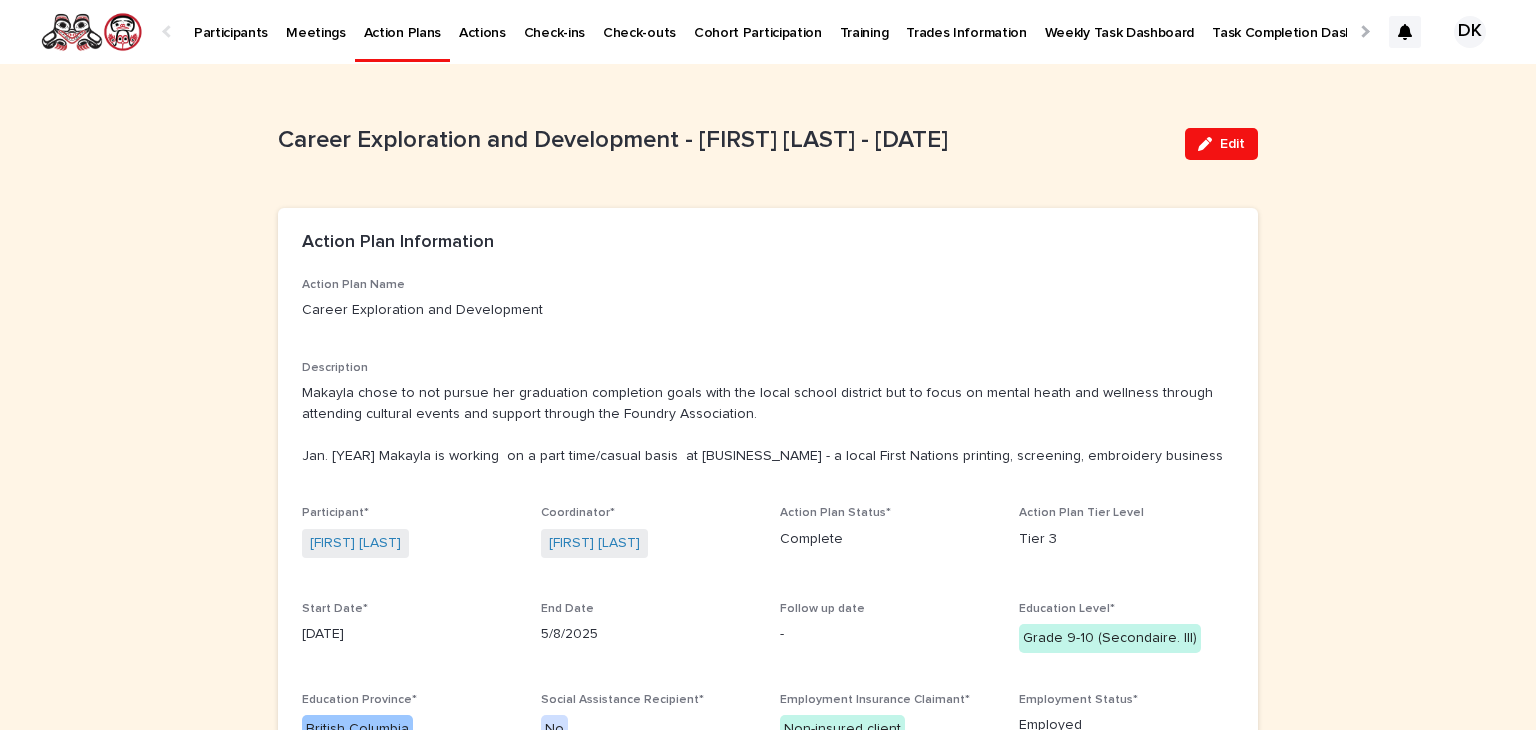 drag, startPoint x: 1219, startPoint y: 138, endPoint x: 1234, endPoint y: 231, distance: 94.20191 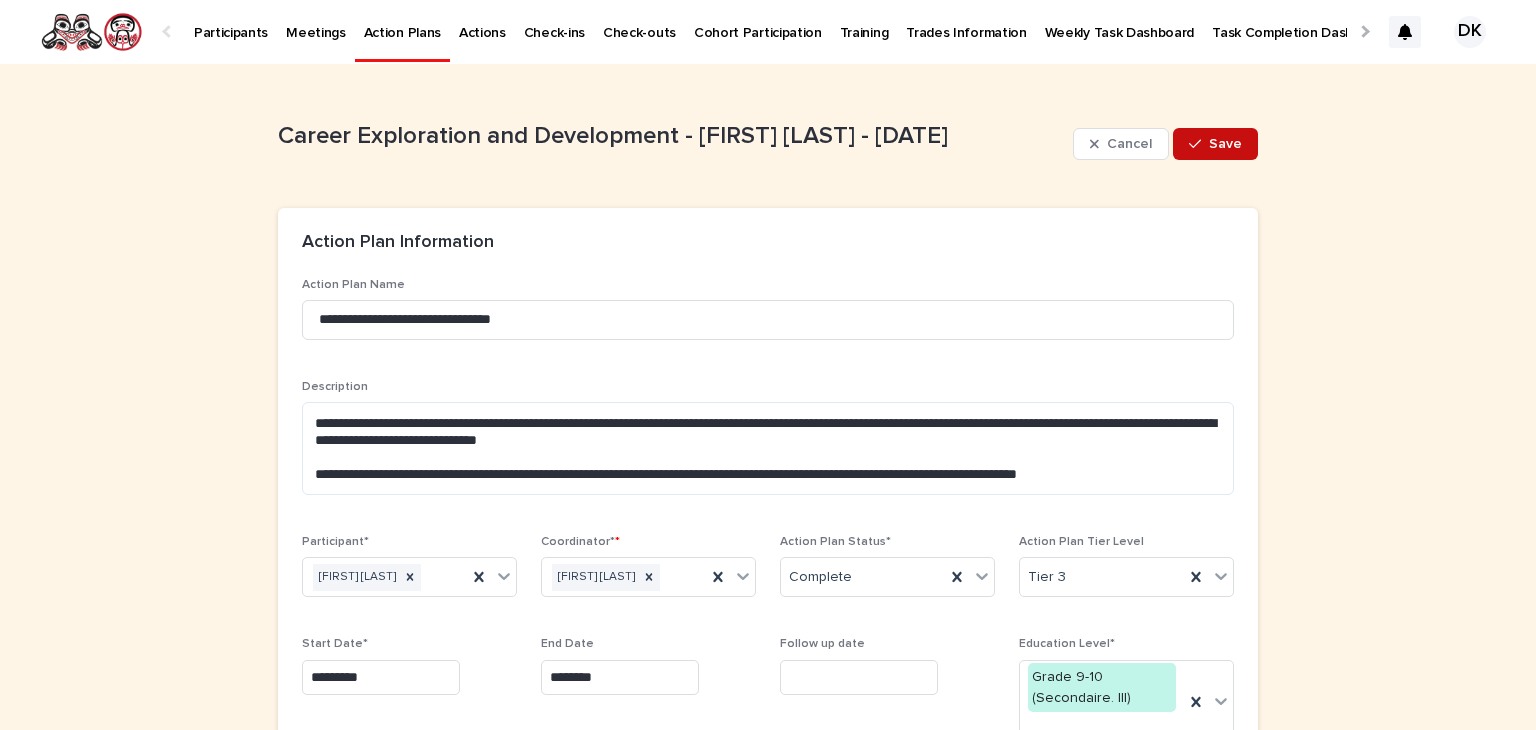 click on "Save" at bounding box center [1225, 144] 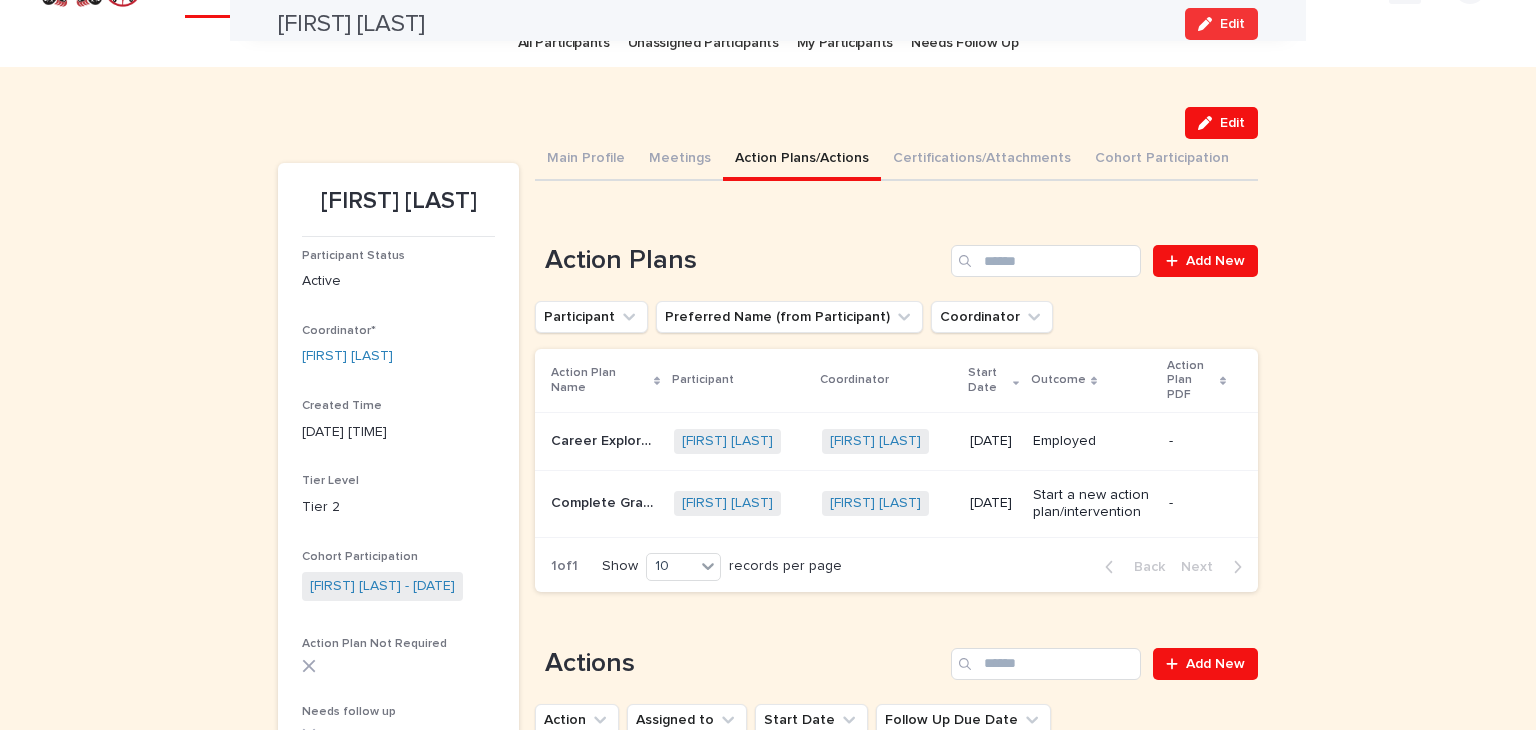 scroll, scrollTop: 0, scrollLeft: 0, axis: both 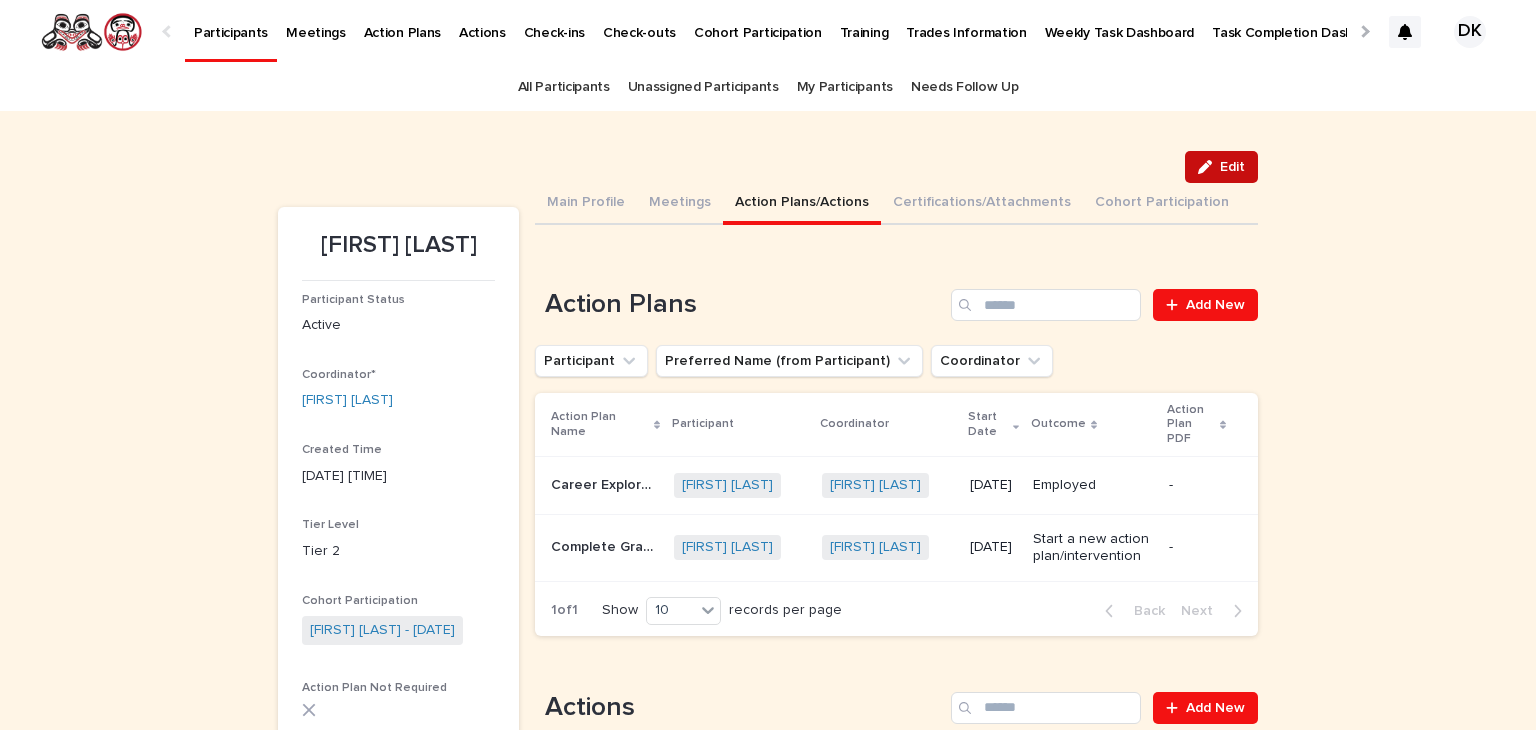 click on "Edit" at bounding box center [1232, 167] 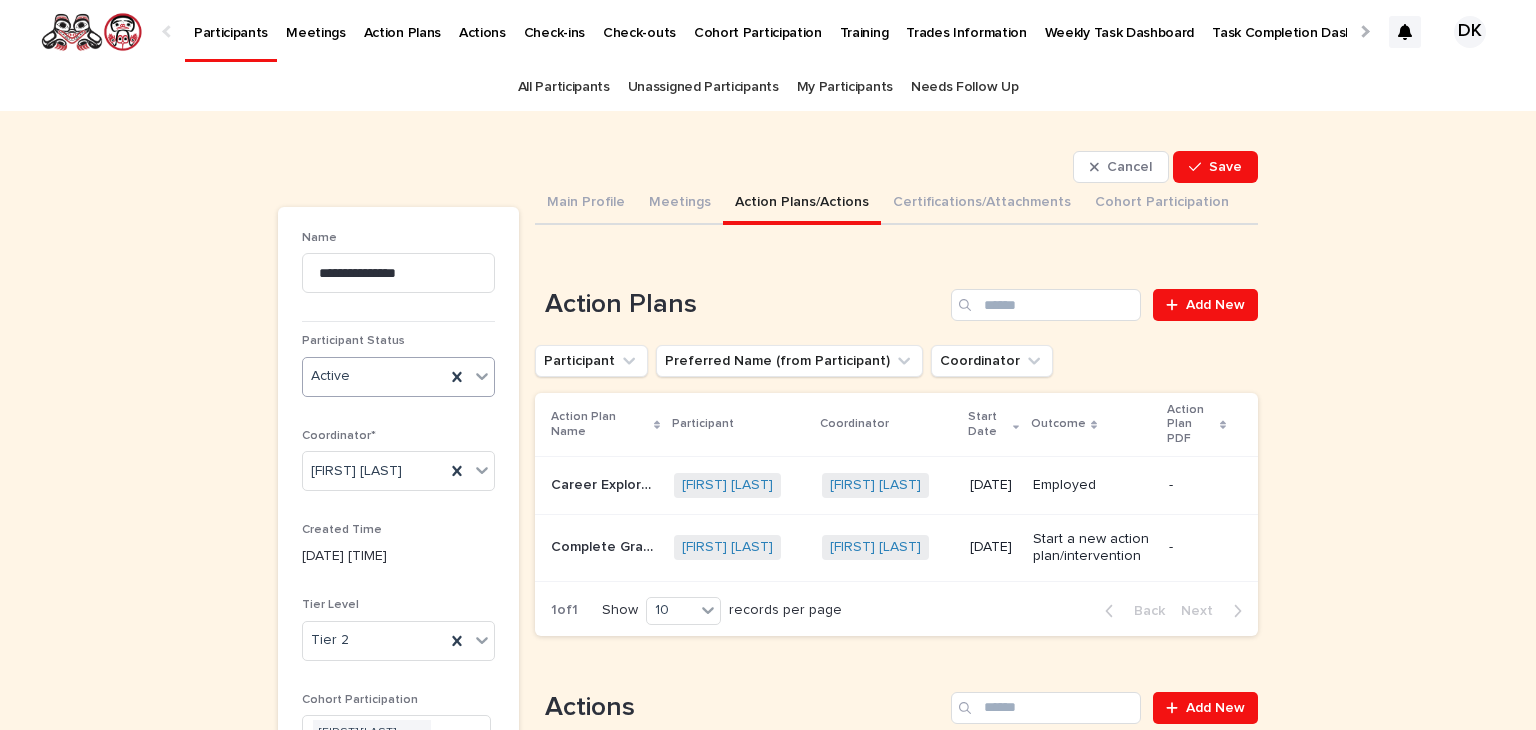 click 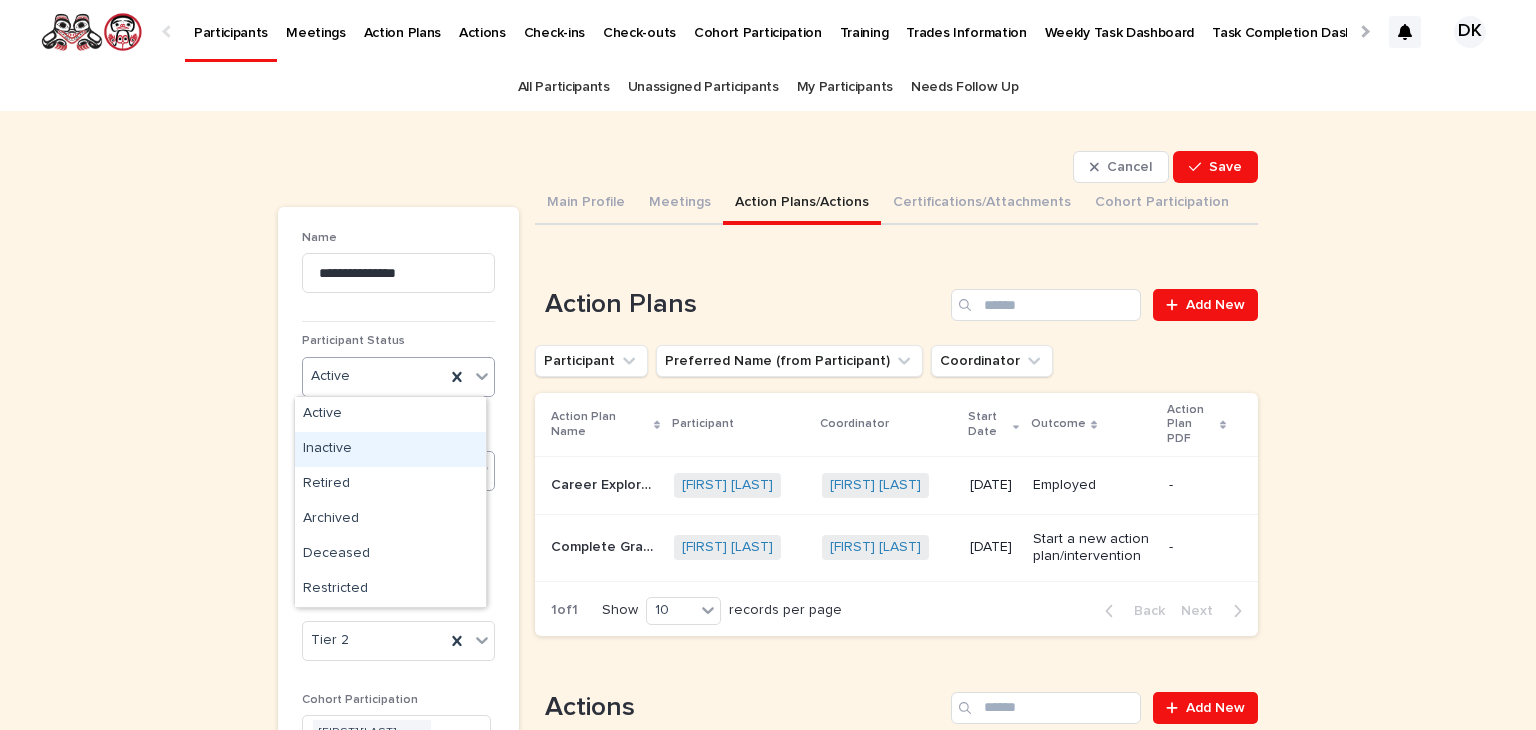 click on "Inactive" at bounding box center (390, 449) 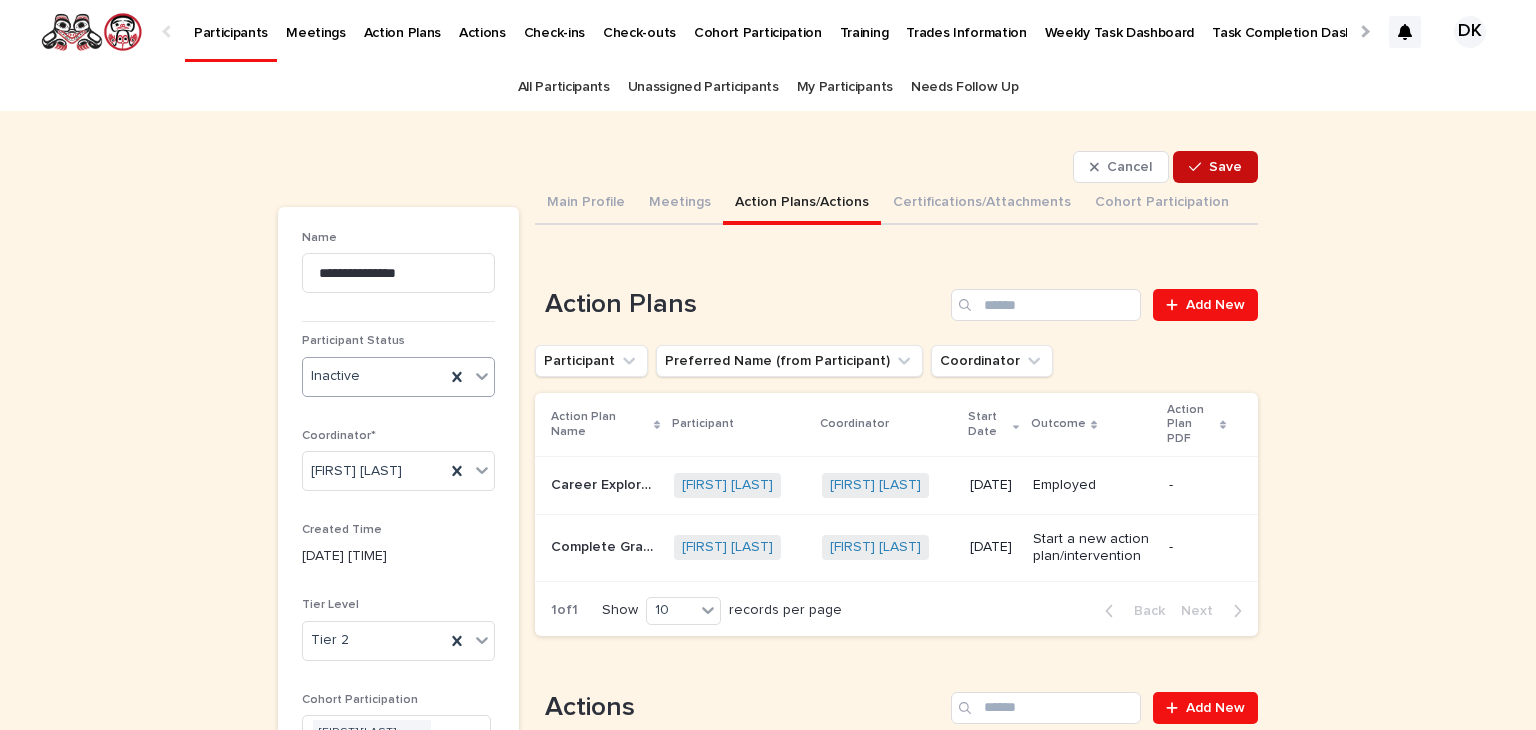 click on "Save" at bounding box center [1215, 167] 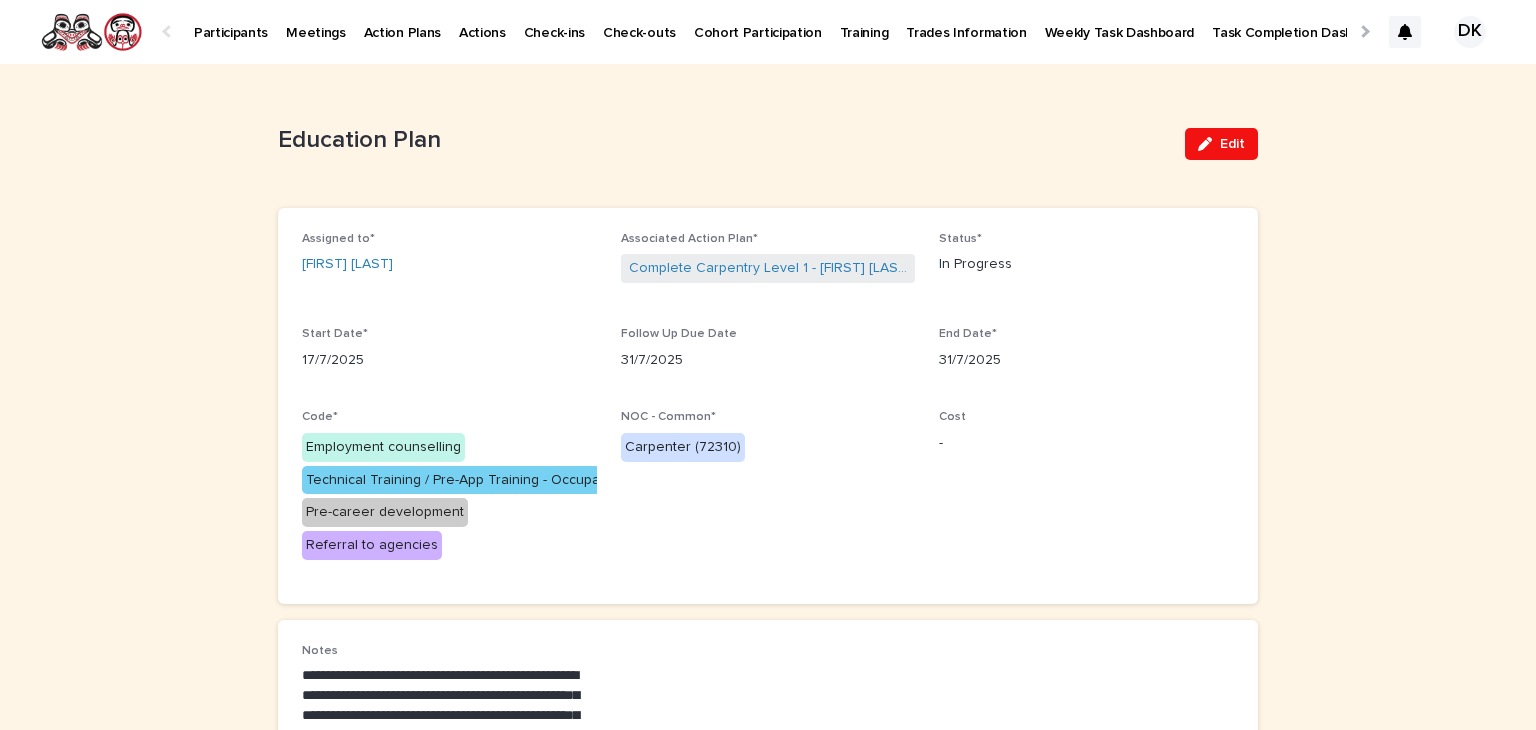 scroll, scrollTop: 0, scrollLeft: 0, axis: both 